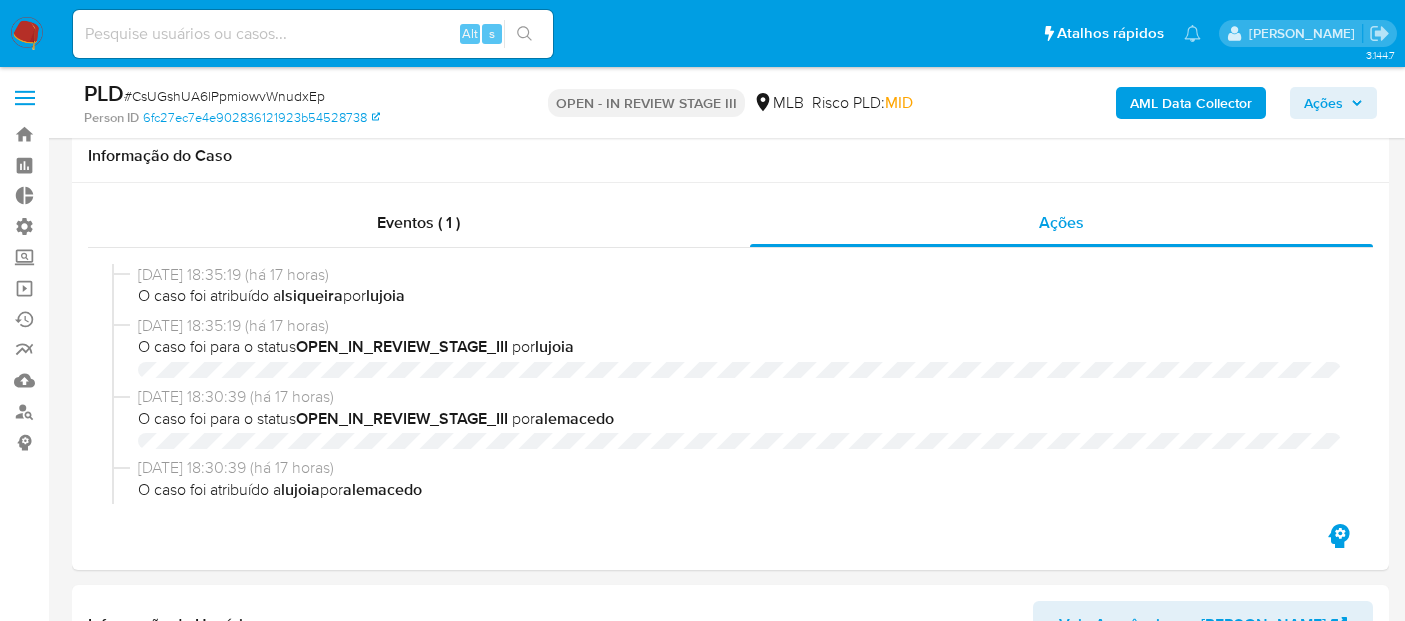 select on "10" 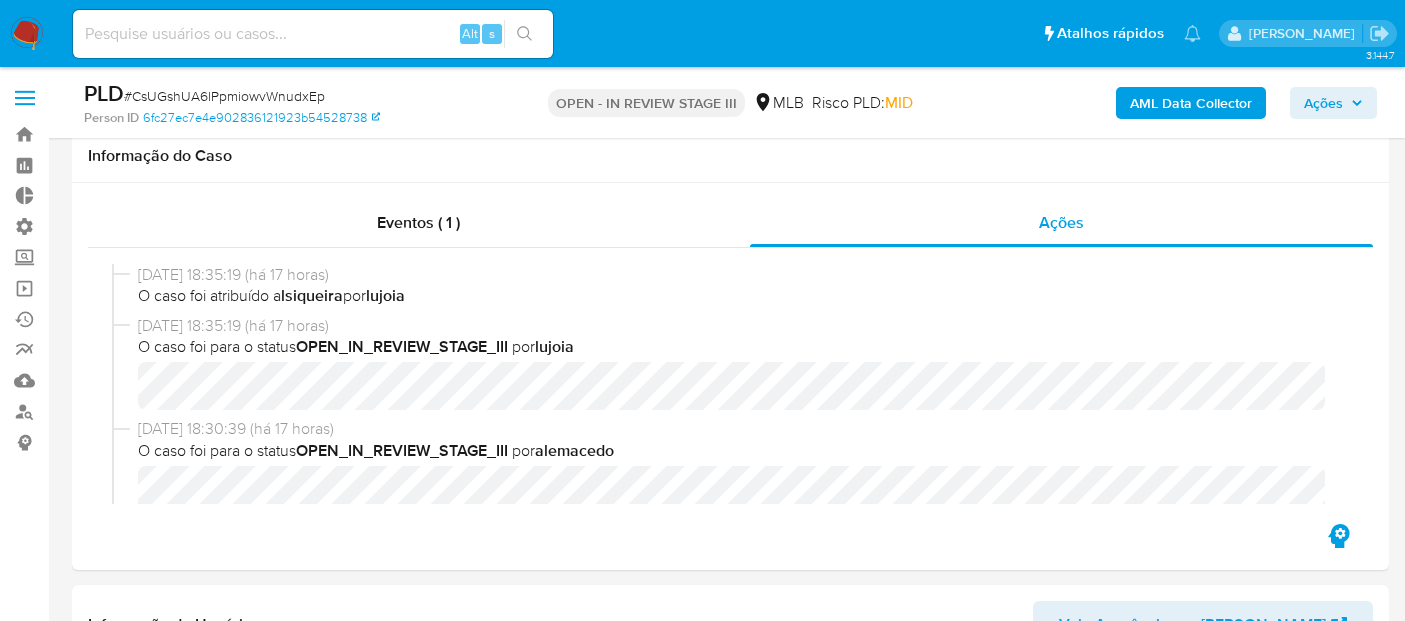 scroll, scrollTop: 111, scrollLeft: 0, axis: vertical 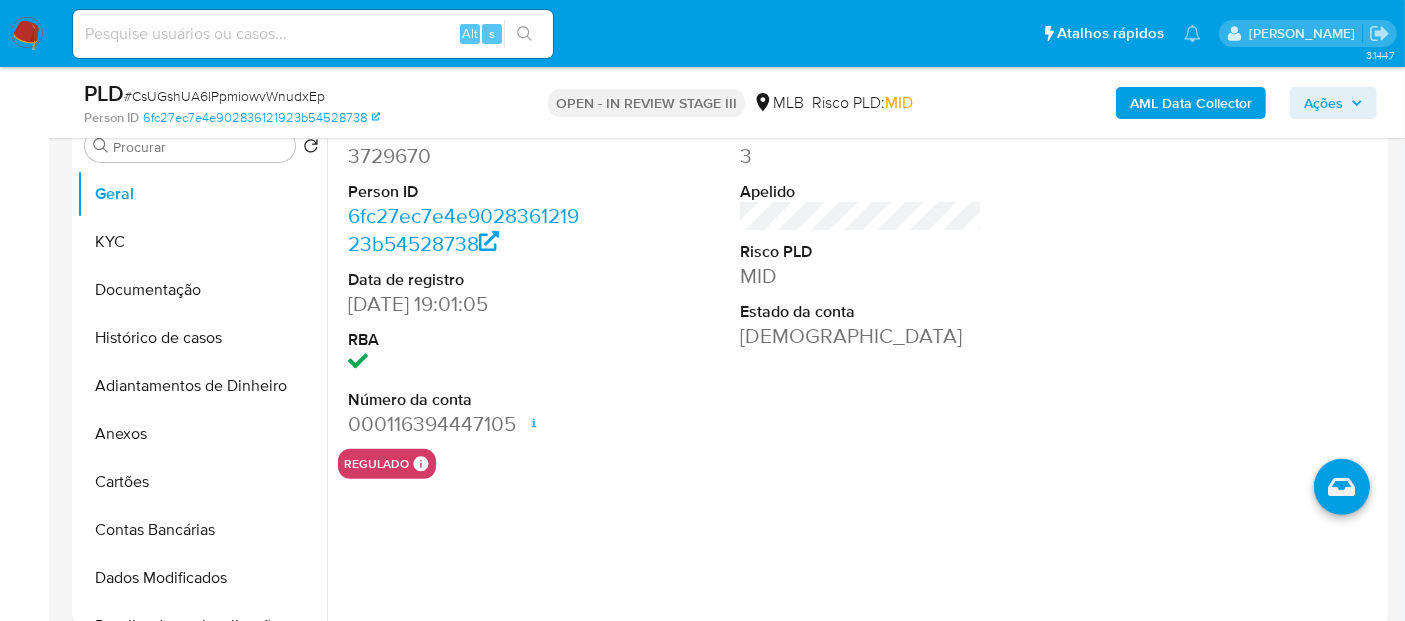 click at bounding box center [27, 34] 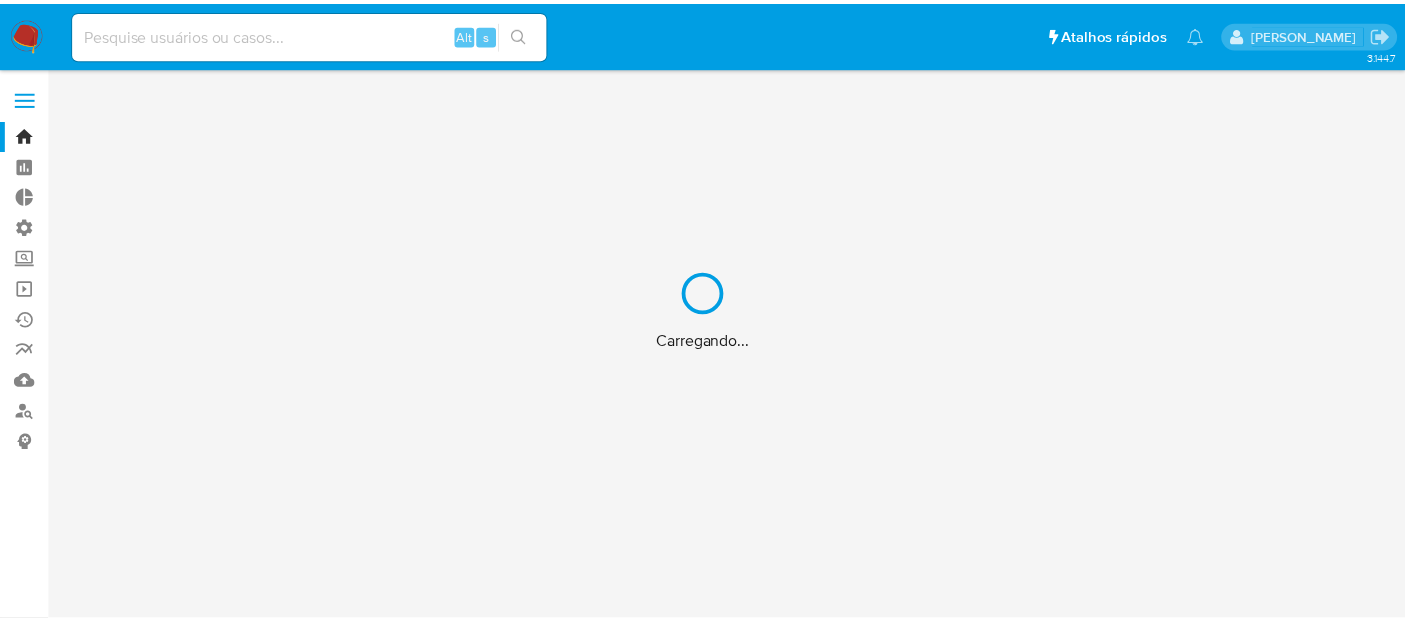 scroll, scrollTop: 0, scrollLeft: 0, axis: both 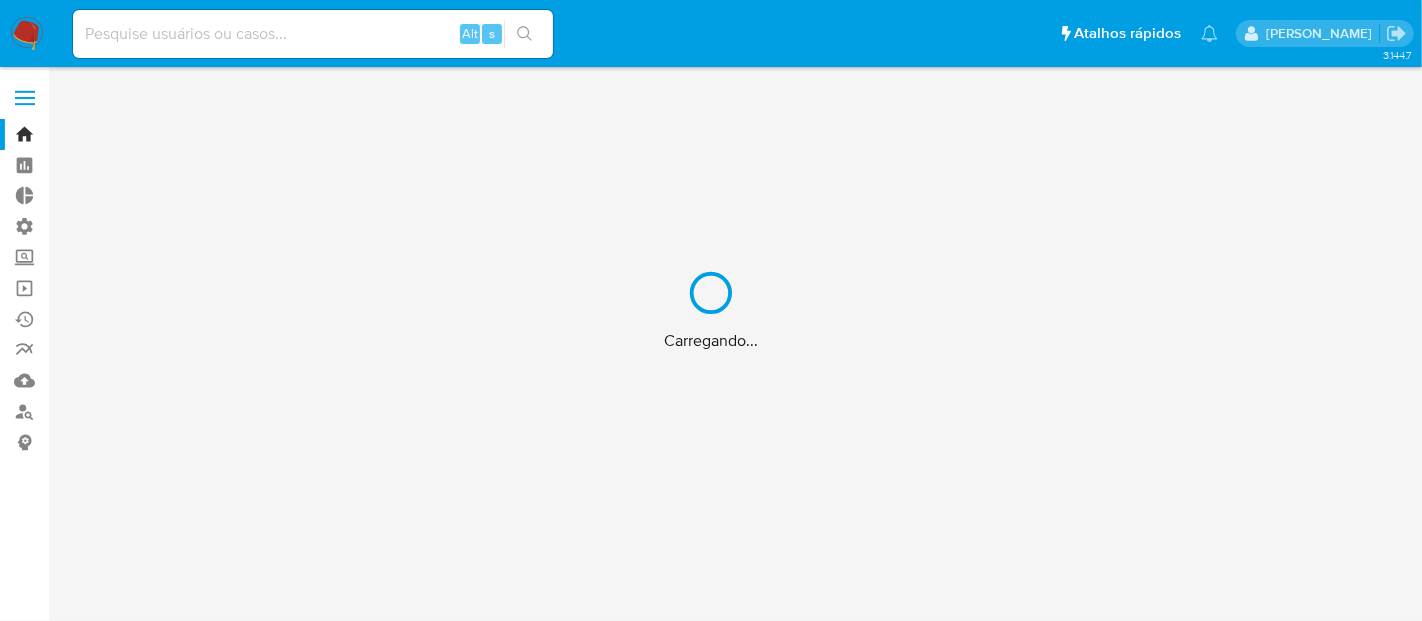 click on "Carregando..." at bounding box center (711, 310) 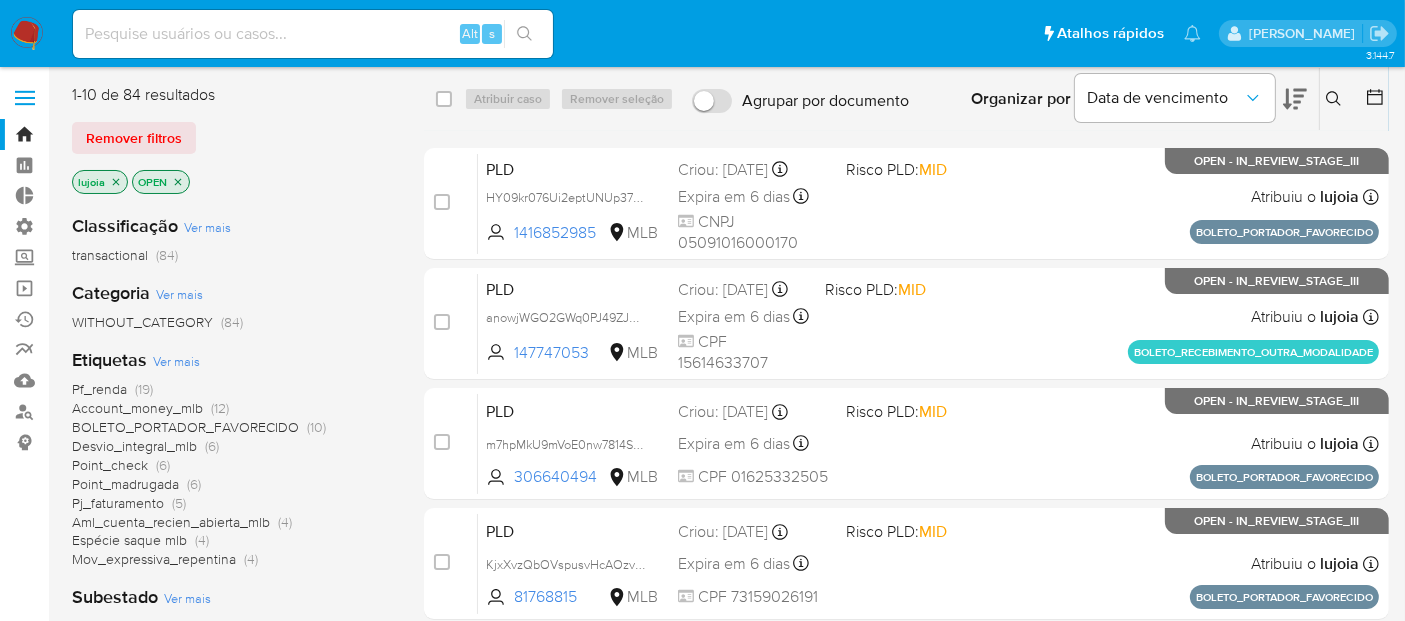 click at bounding box center (313, 34) 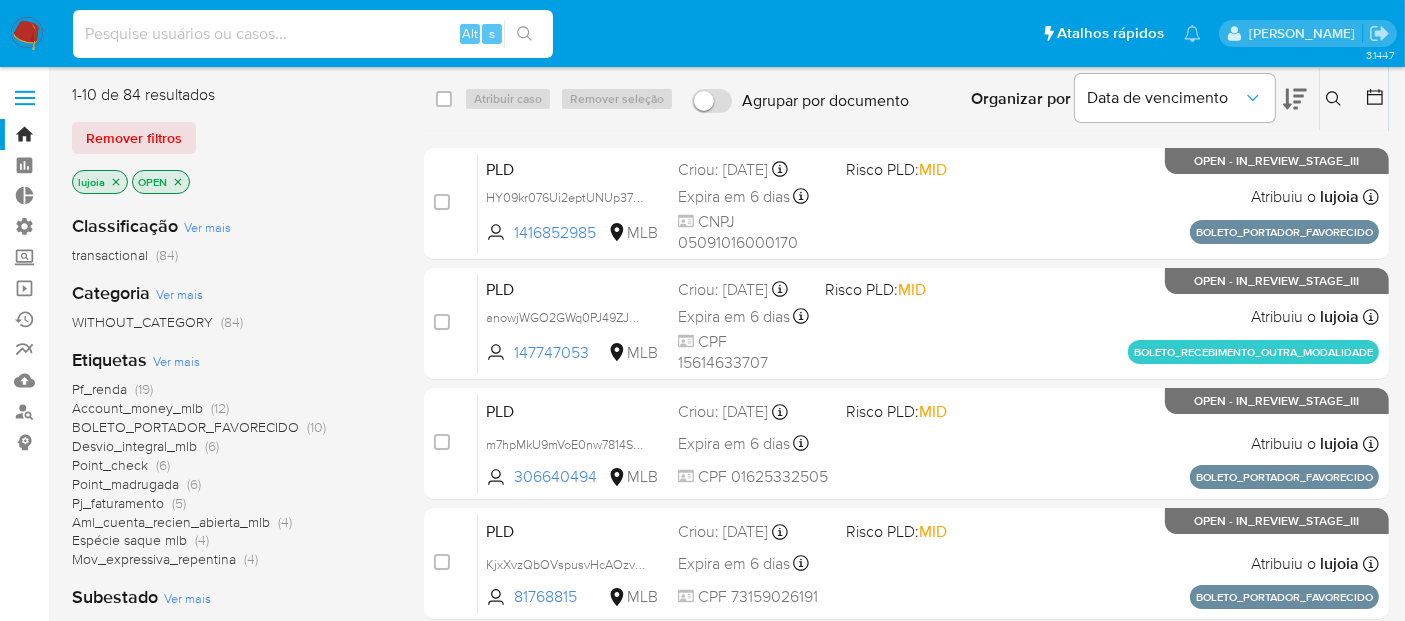 paste on "OSQcXLPzfGz7afI3YmTik0uE" 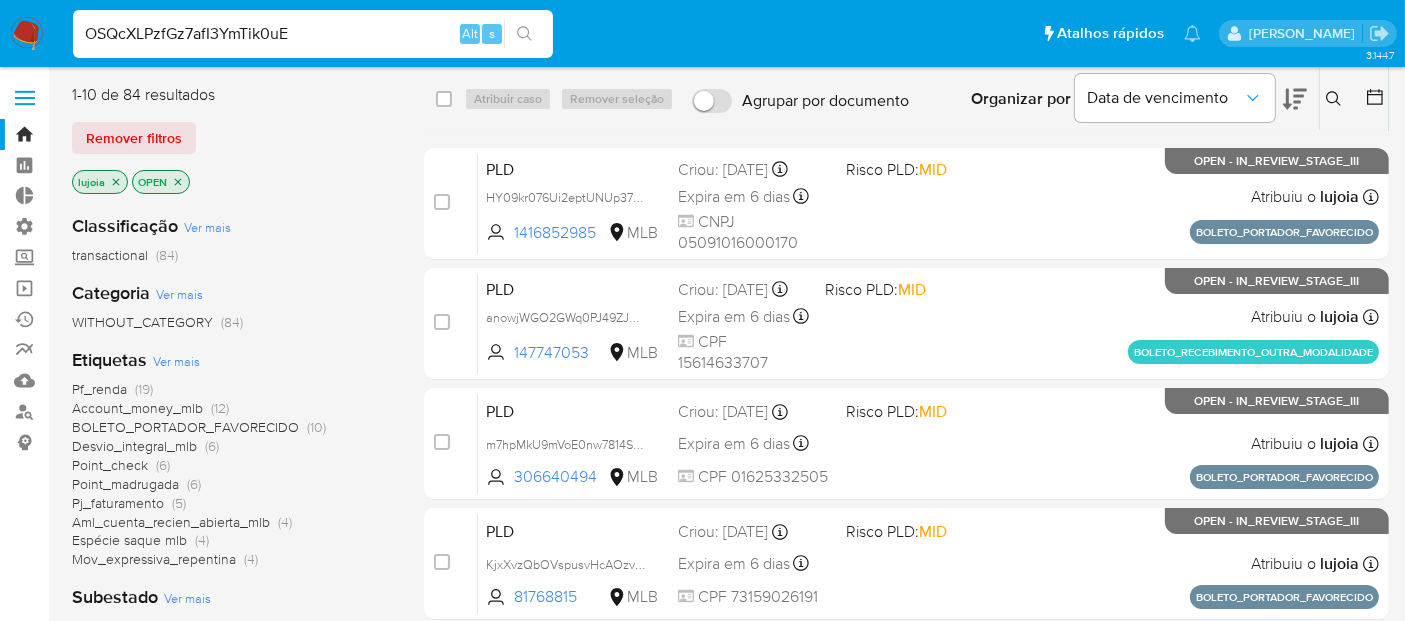 type on "OSQcXLPzfGz7afI3YmTik0uE" 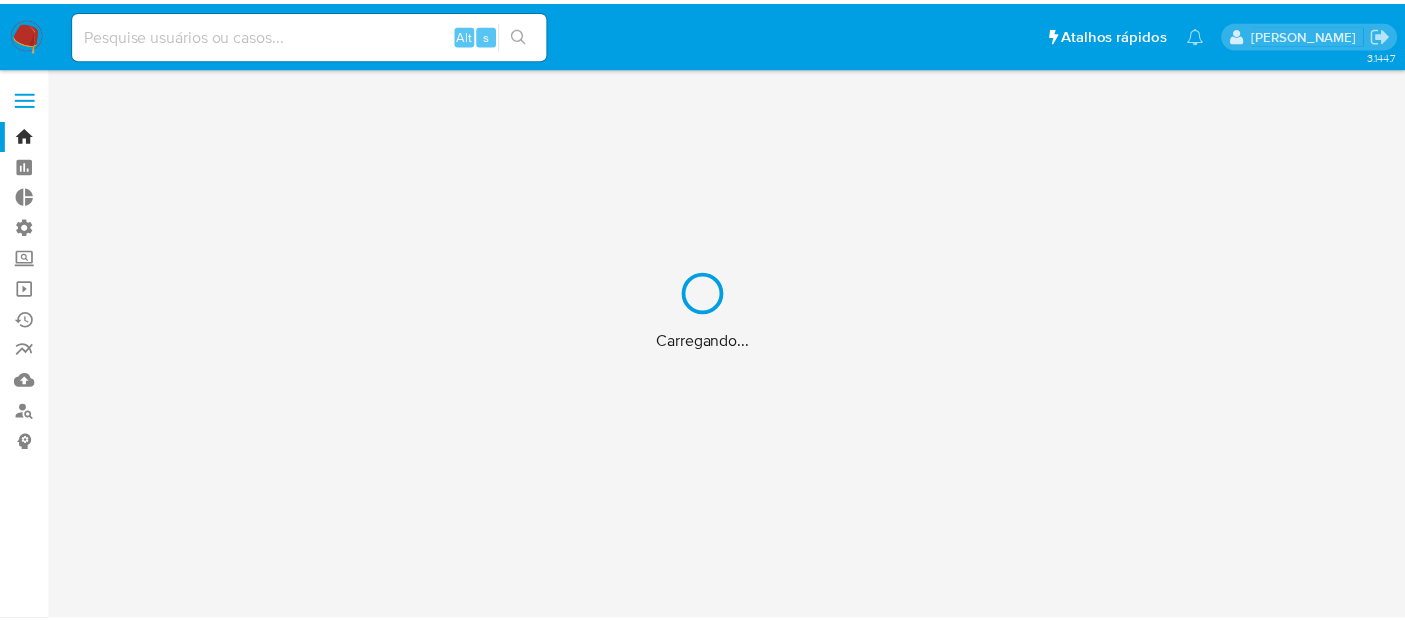 scroll, scrollTop: 0, scrollLeft: 0, axis: both 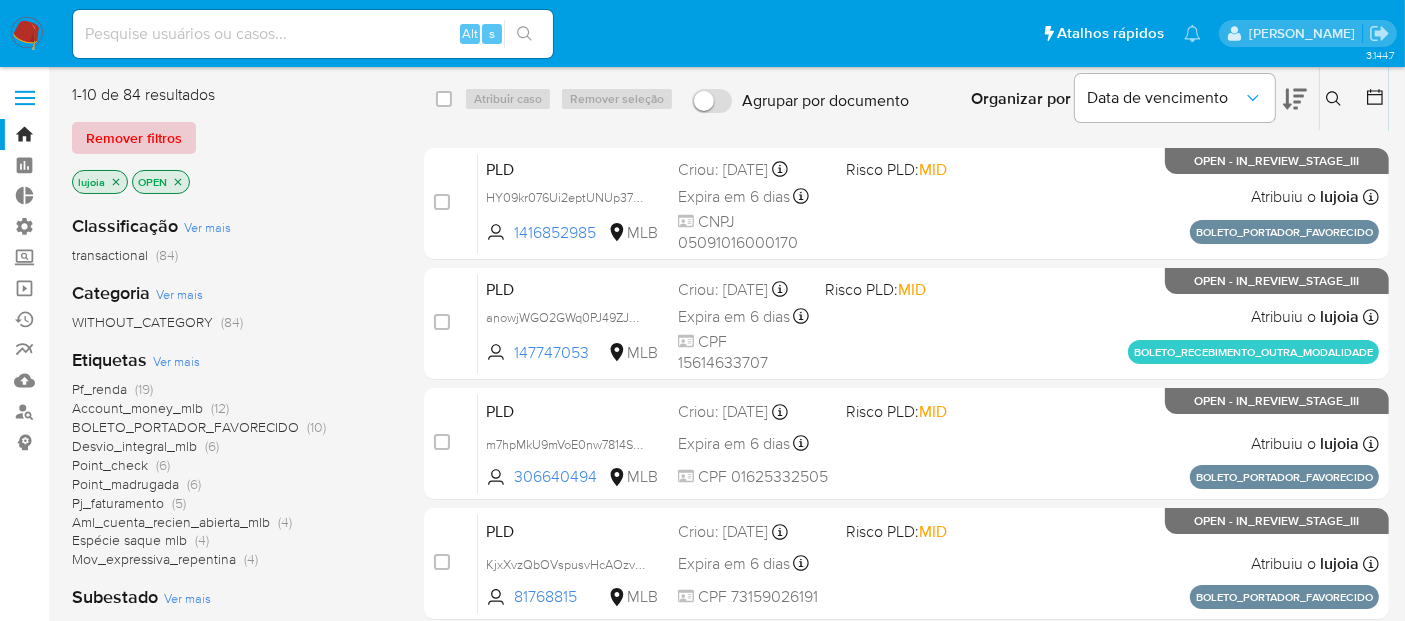 click on "Remover filtros" at bounding box center (134, 138) 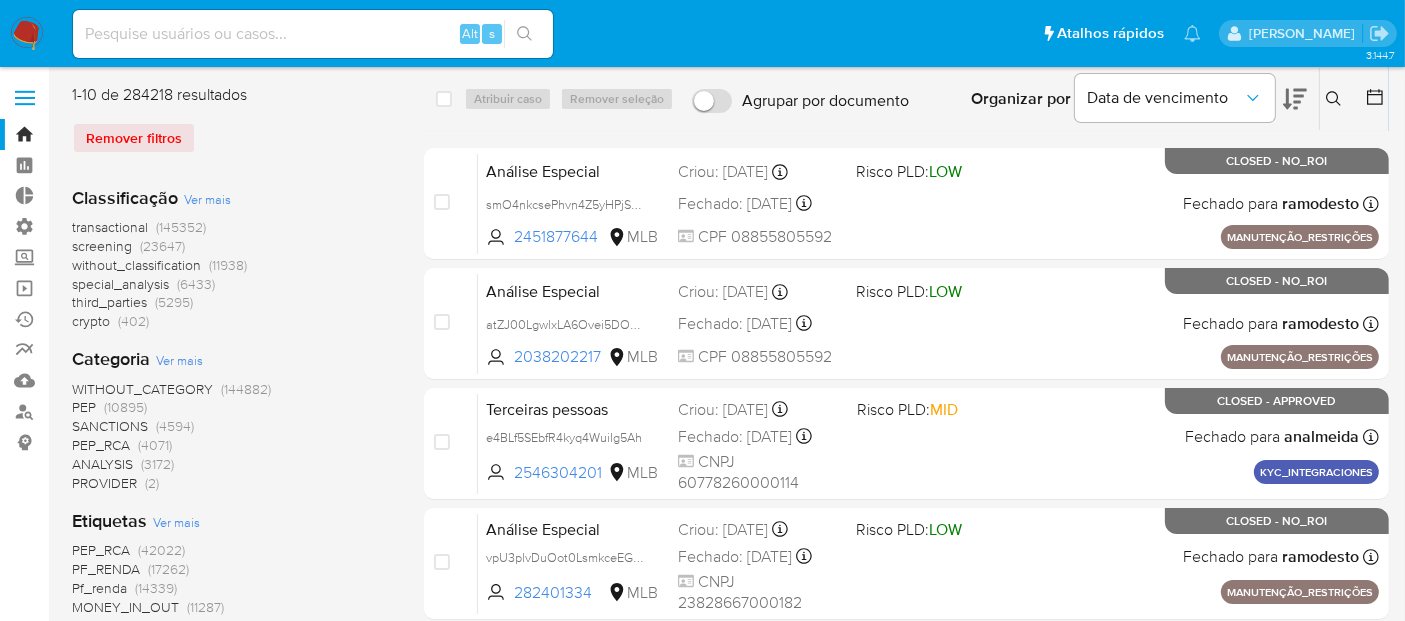 click 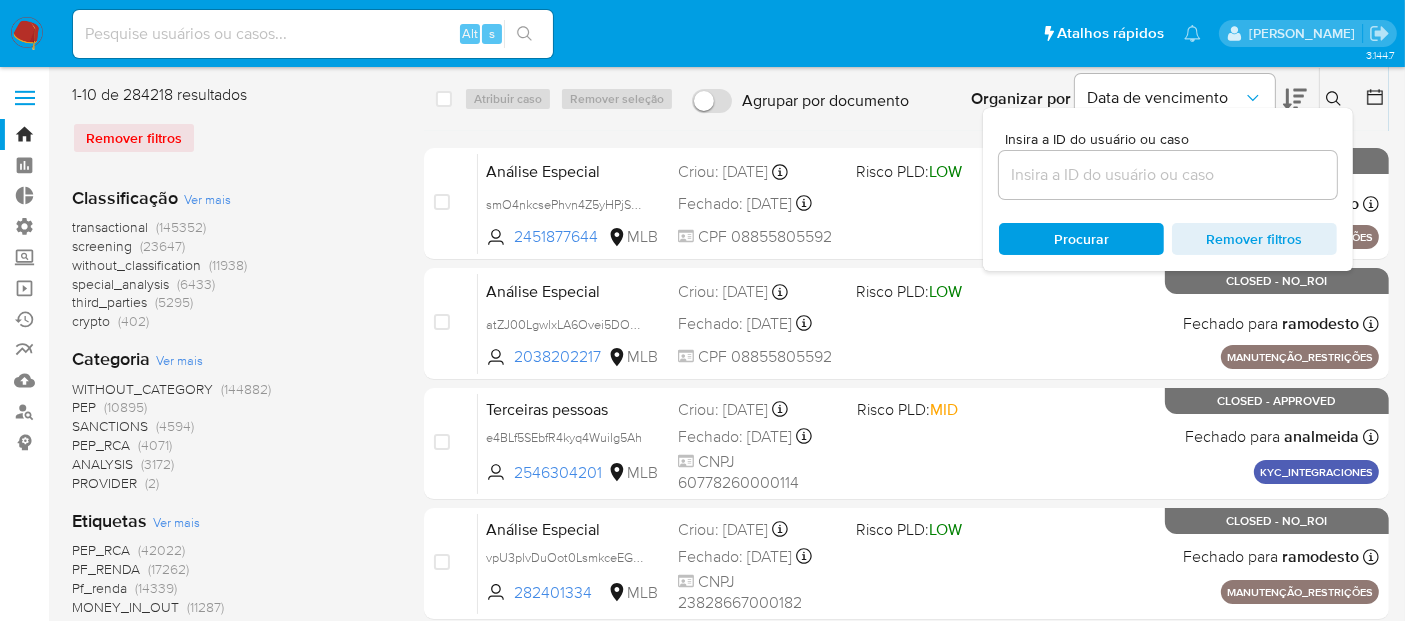 click at bounding box center [1168, 175] 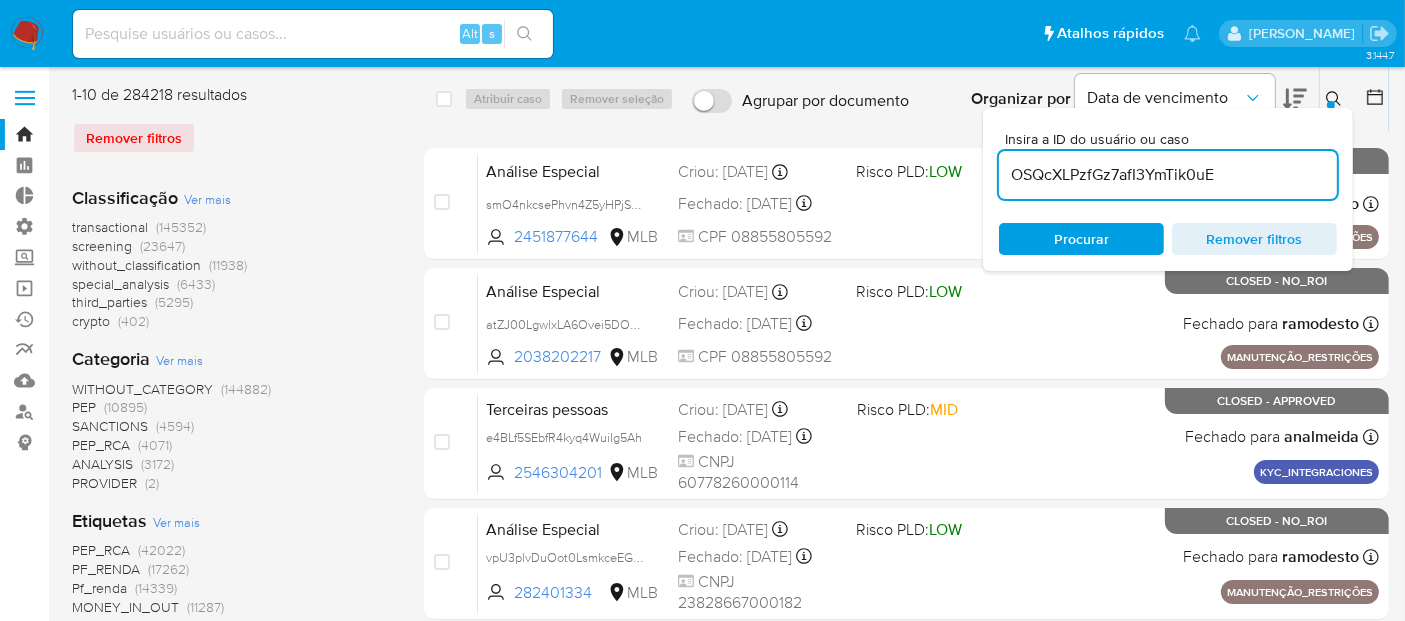 type on "OSQcXLPzfGz7afI3YmTik0uE" 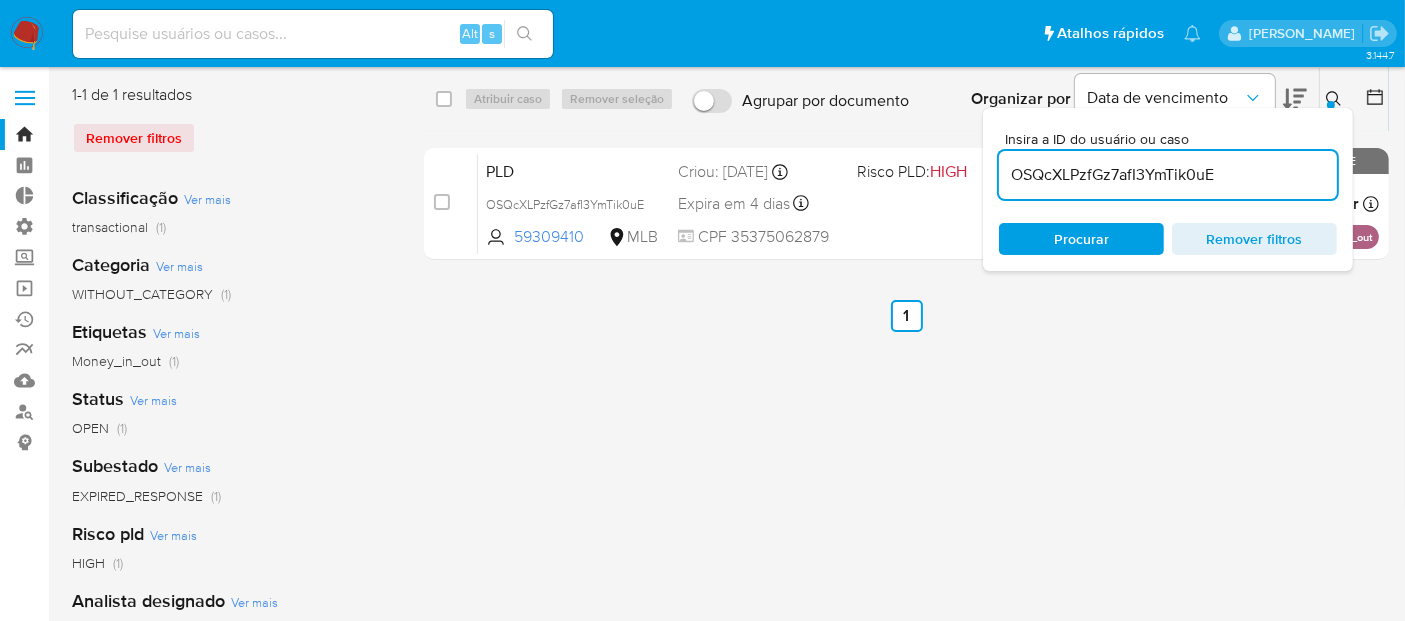 click at bounding box center [1331, 105] 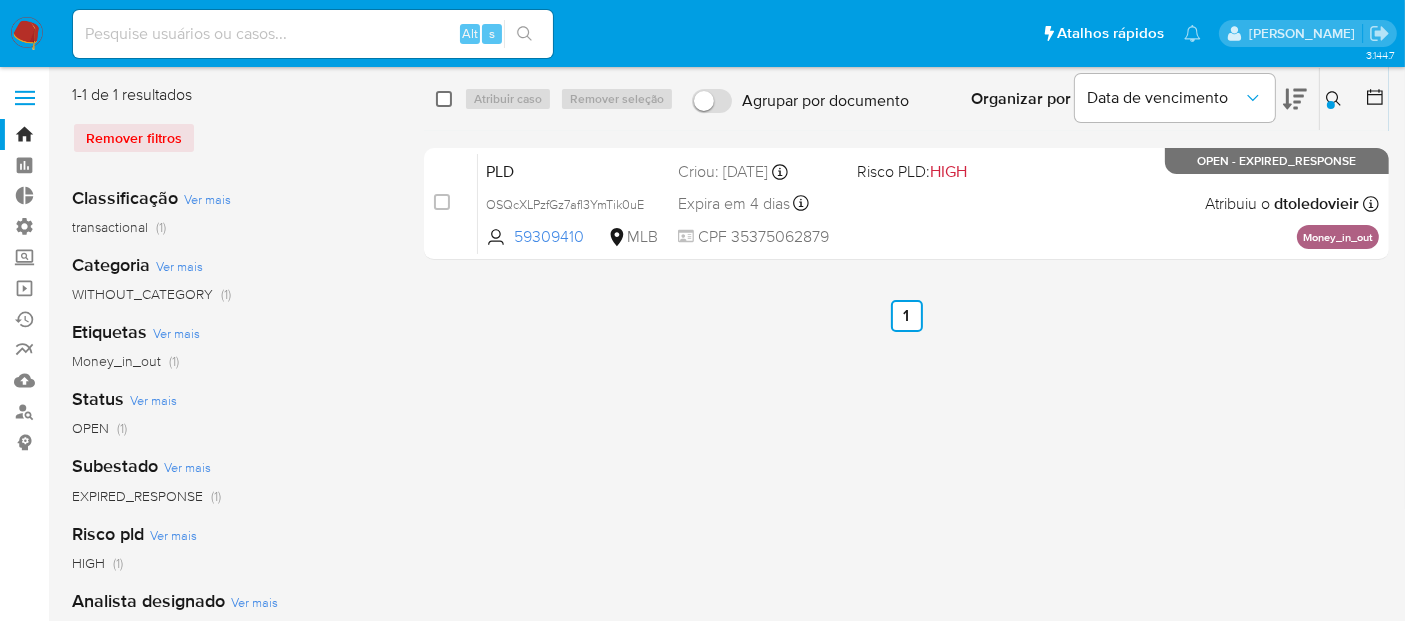 click at bounding box center [444, 99] 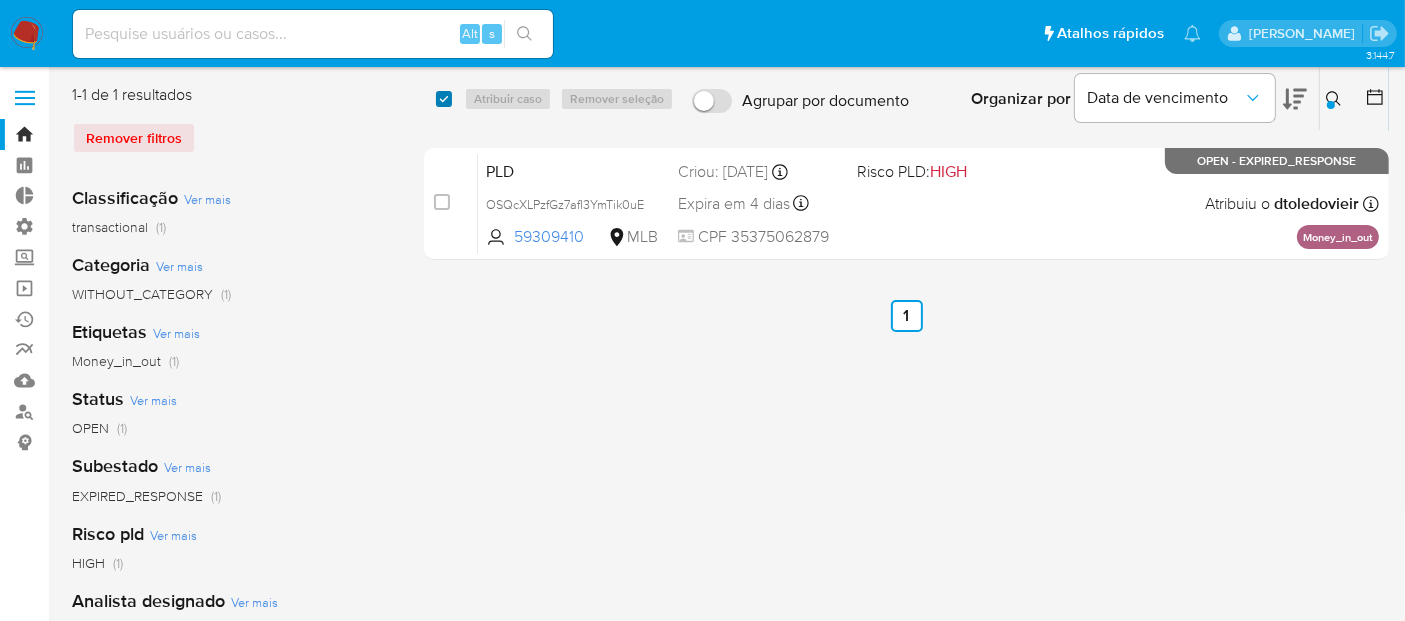 checkbox on "true" 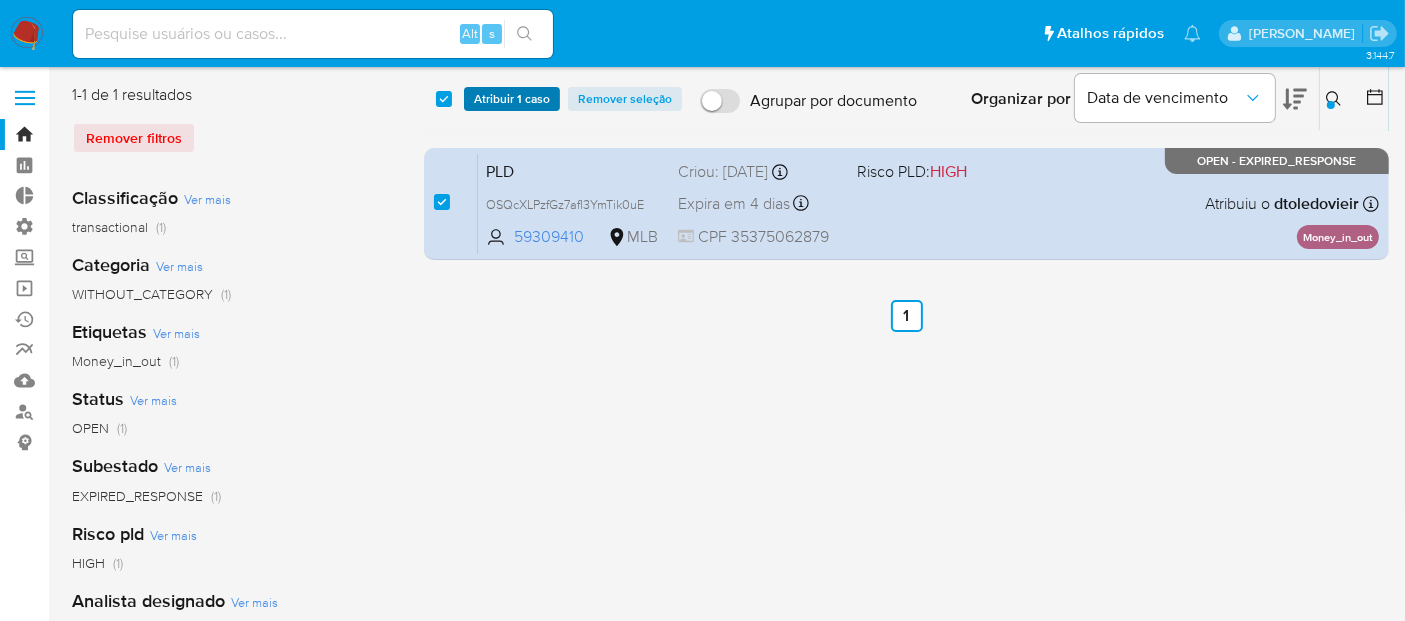 click on "Atribuir 1 caso" at bounding box center (512, 99) 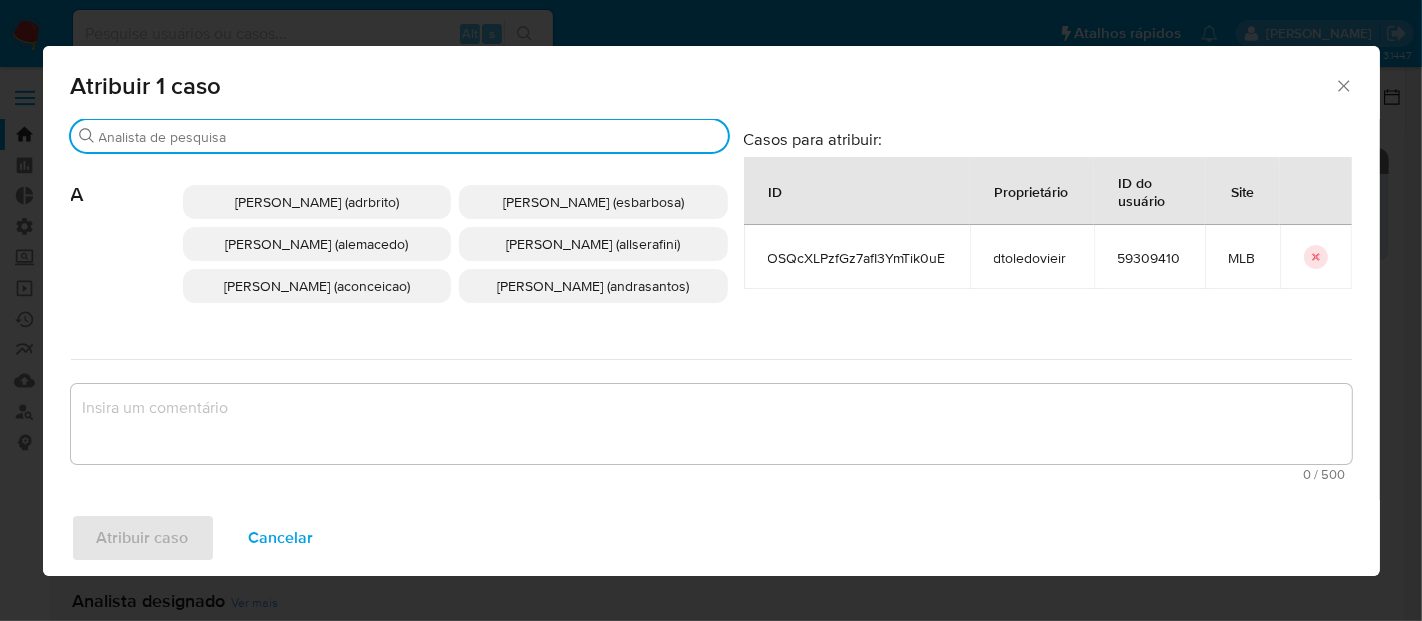 click on "Procurar" at bounding box center (409, 137) 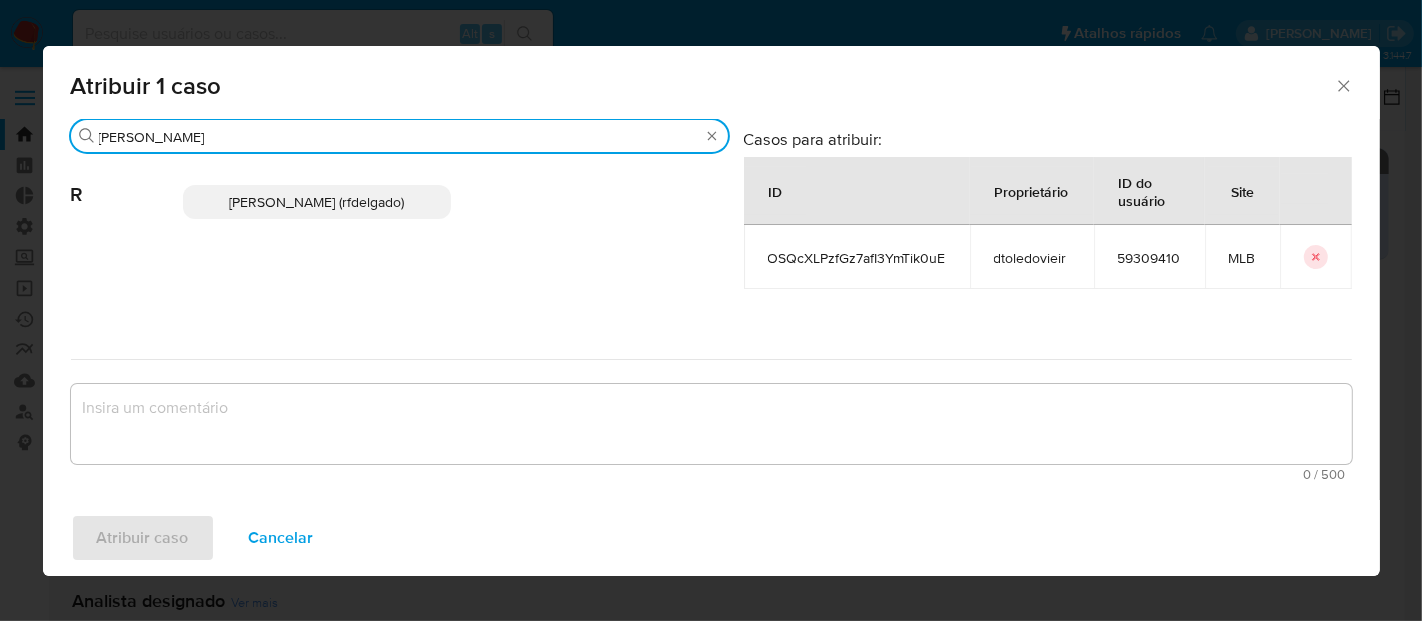 type on "renata" 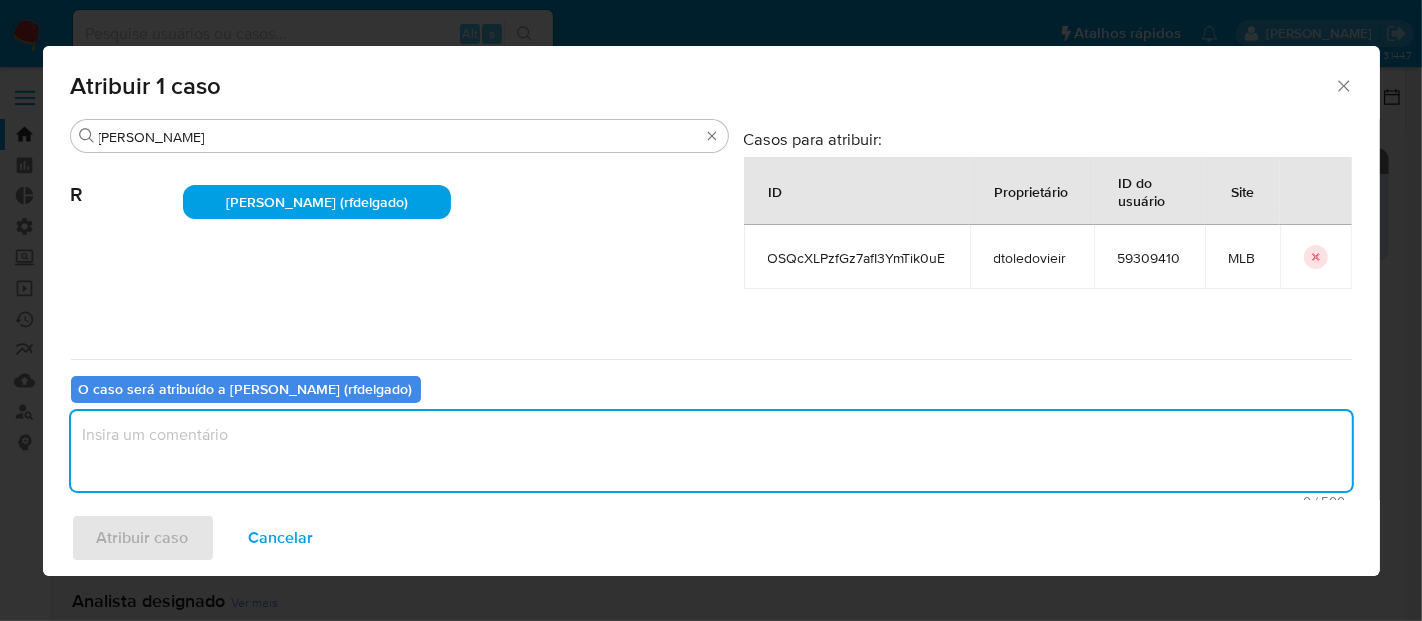 click at bounding box center (711, 451) 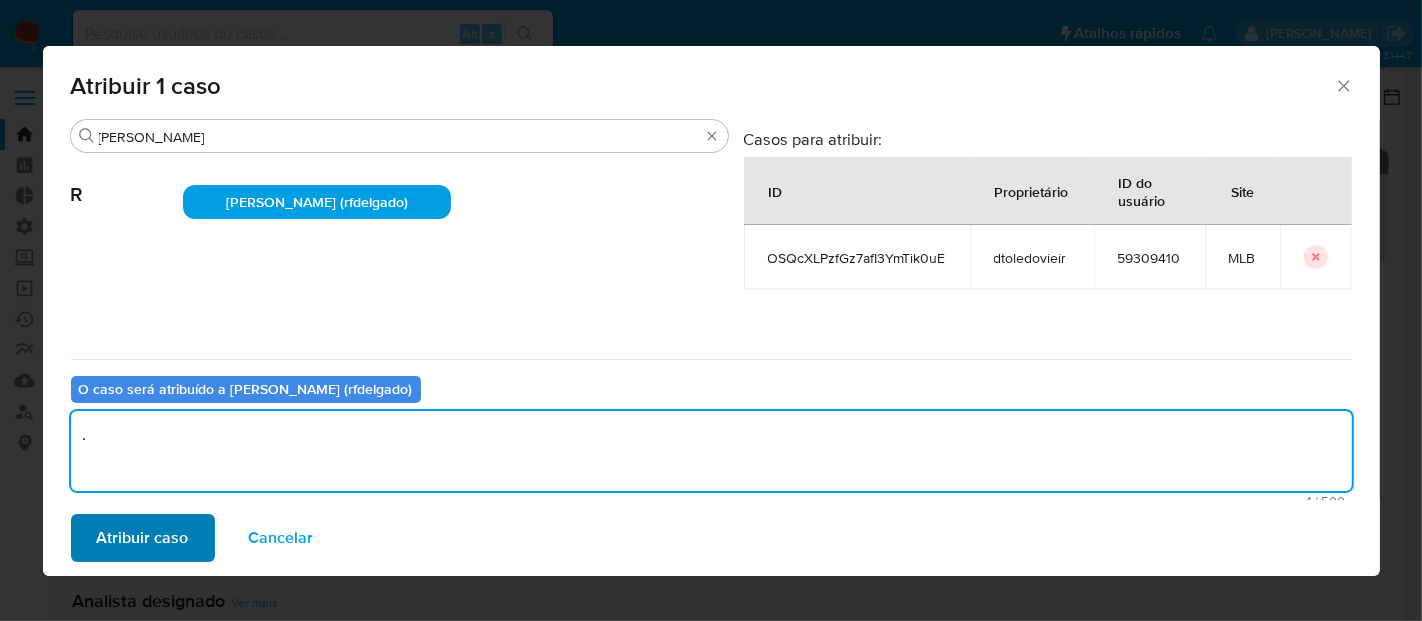 type on "." 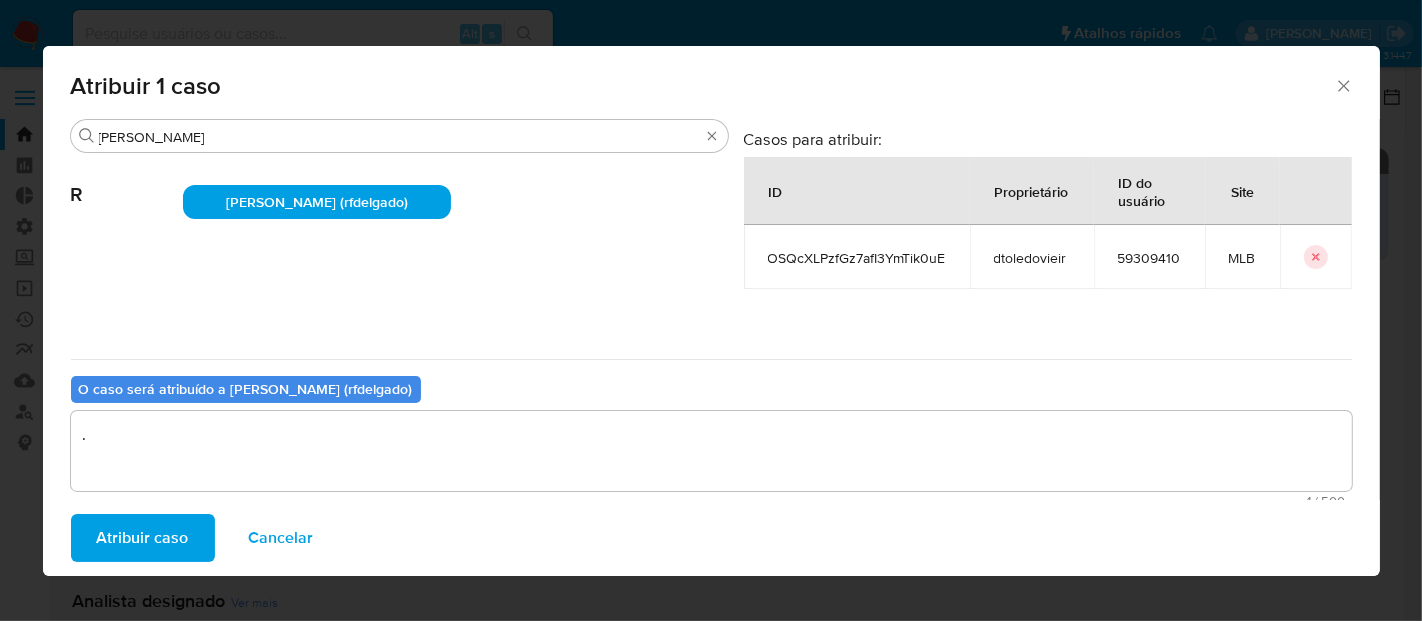 click on "Atribuir caso" at bounding box center [143, 538] 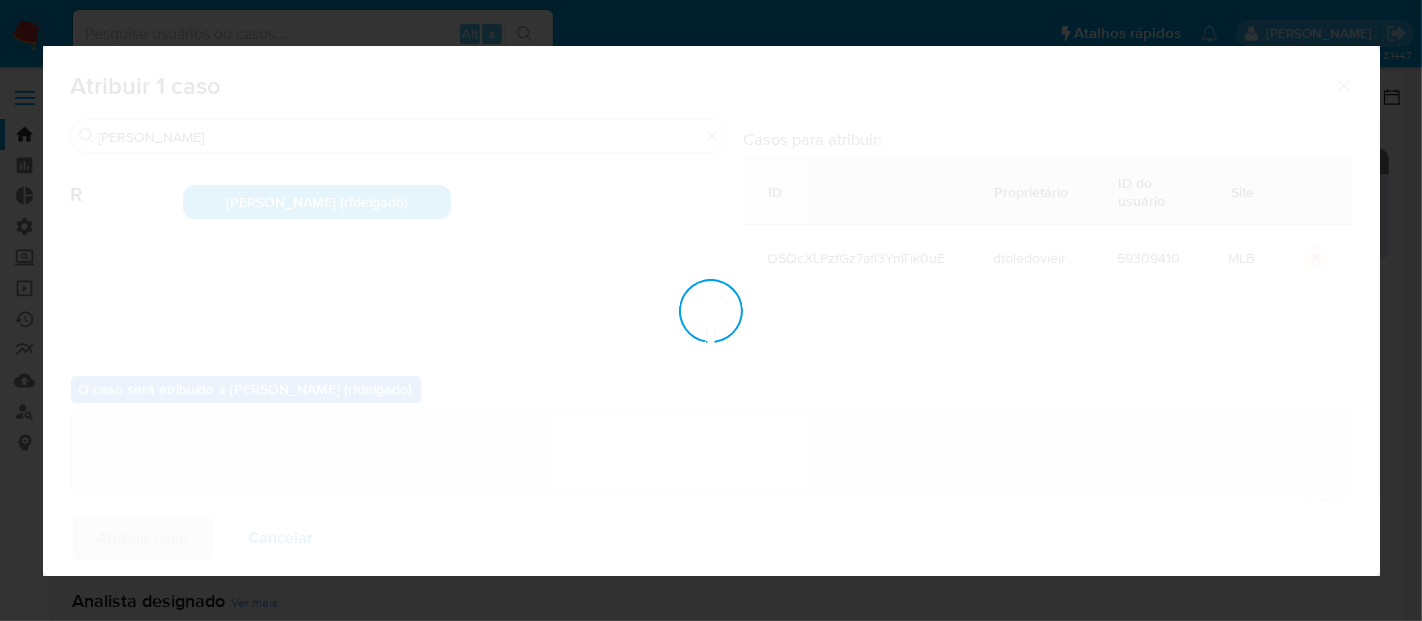 type 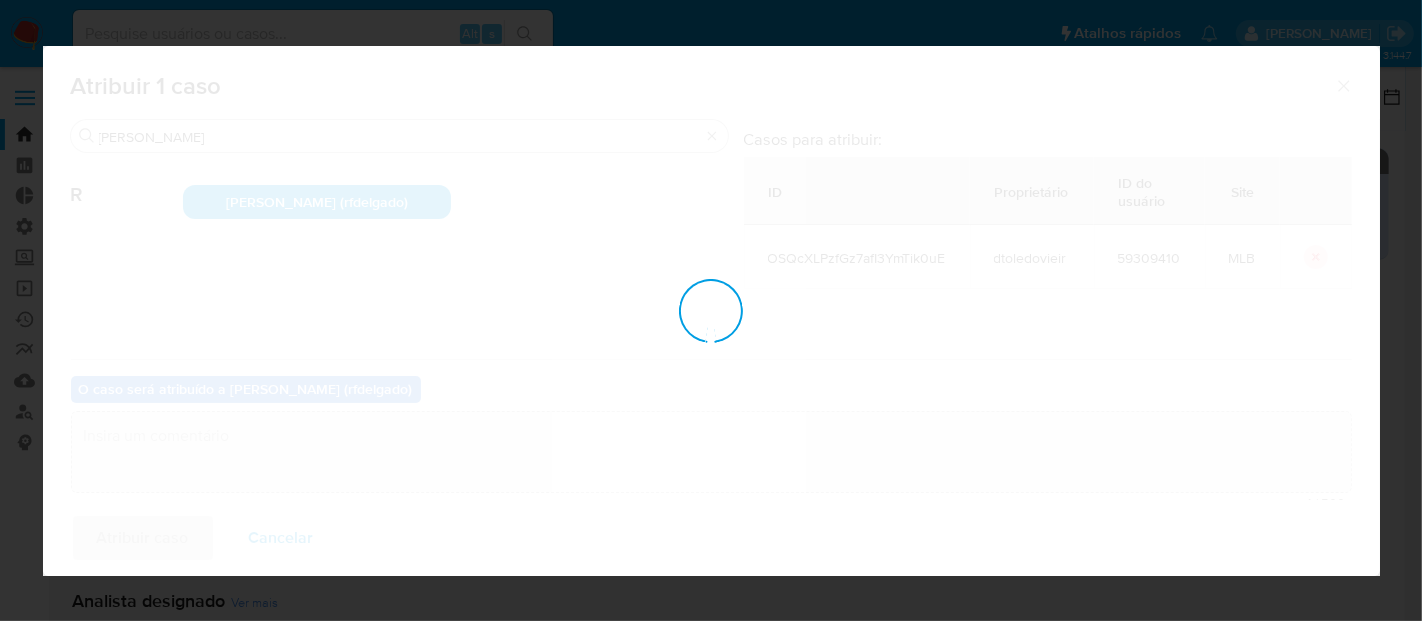 checkbox on "false" 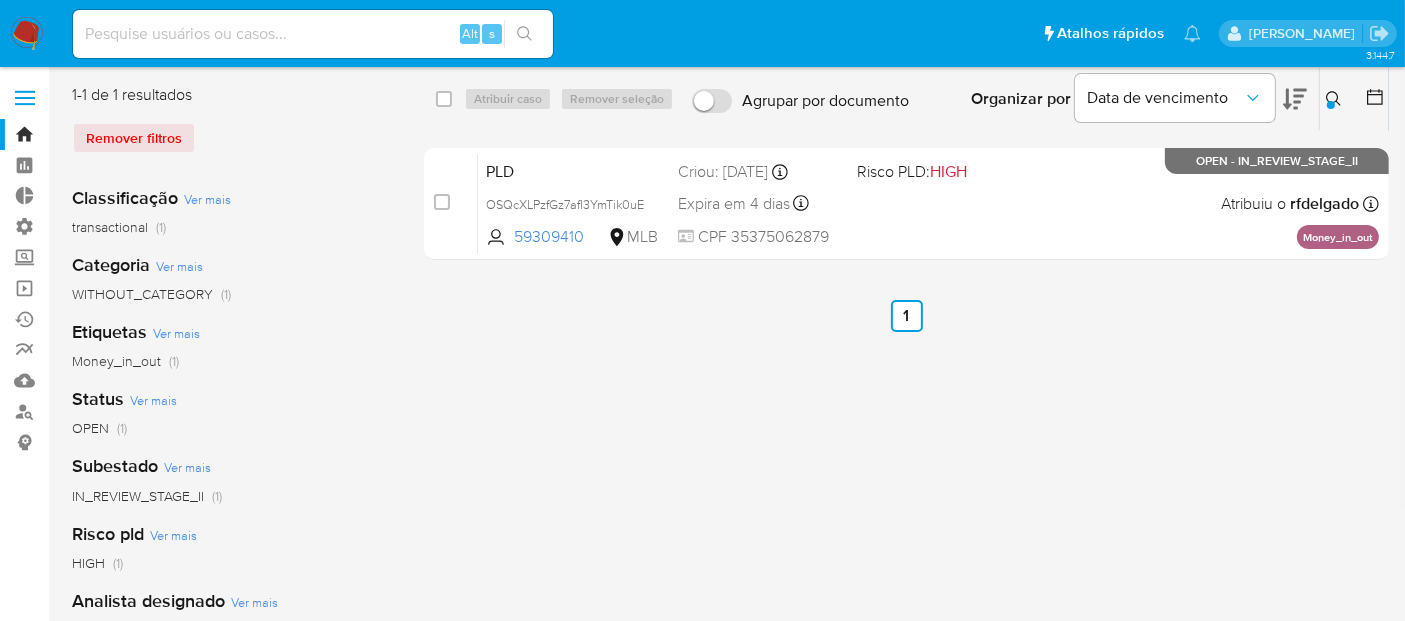 click 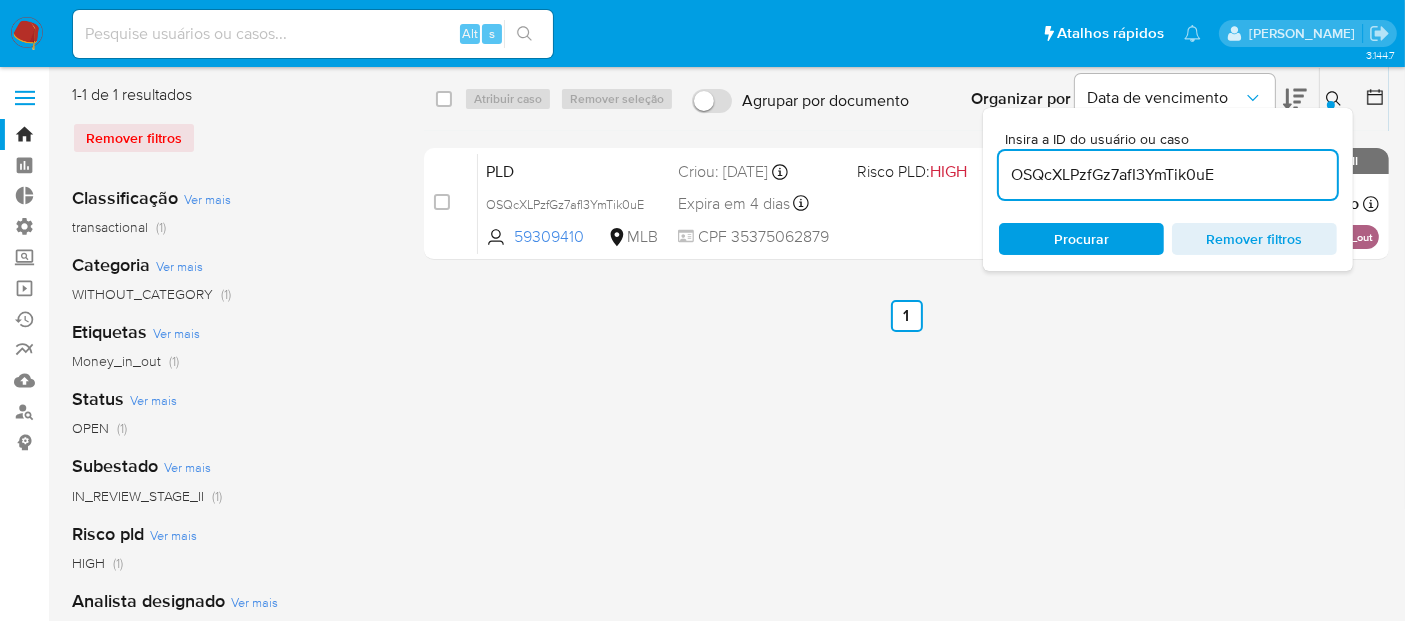 click on "OSQcXLPzfGz7afI3YmTik0uE" at bounding box center (1168, 175) 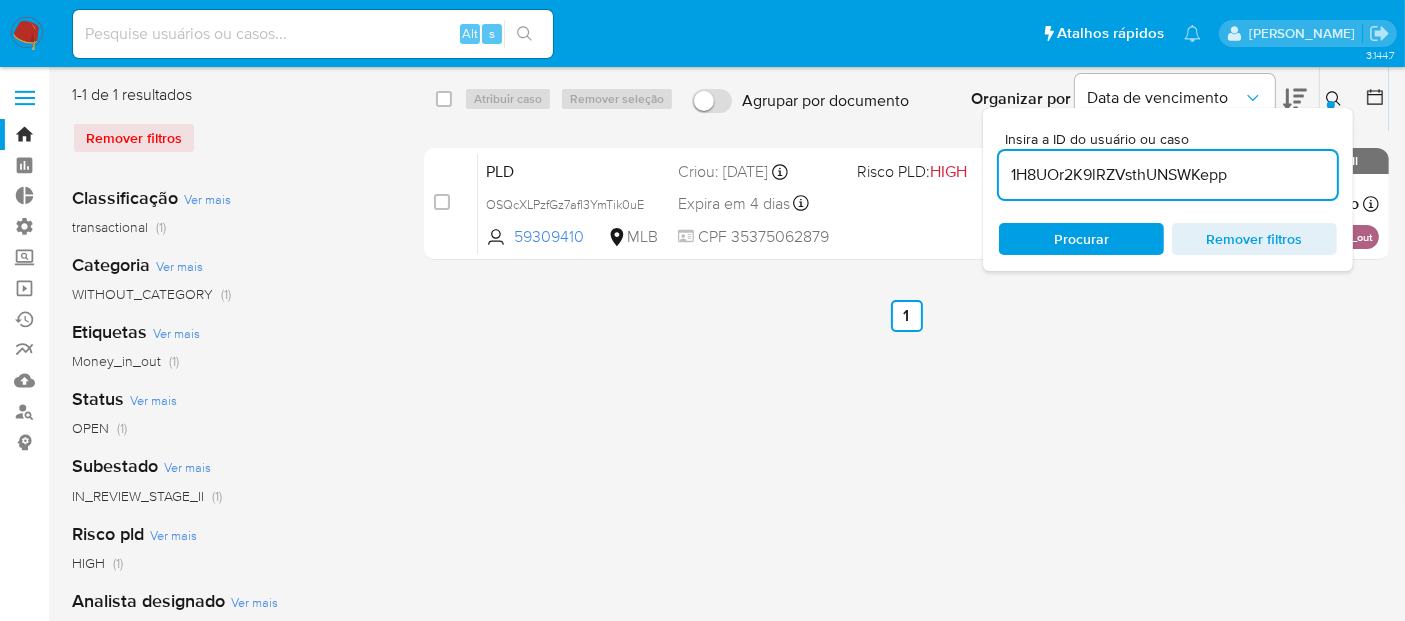 type on "1H8UOr2K9lRZVsthUNSWKepp" 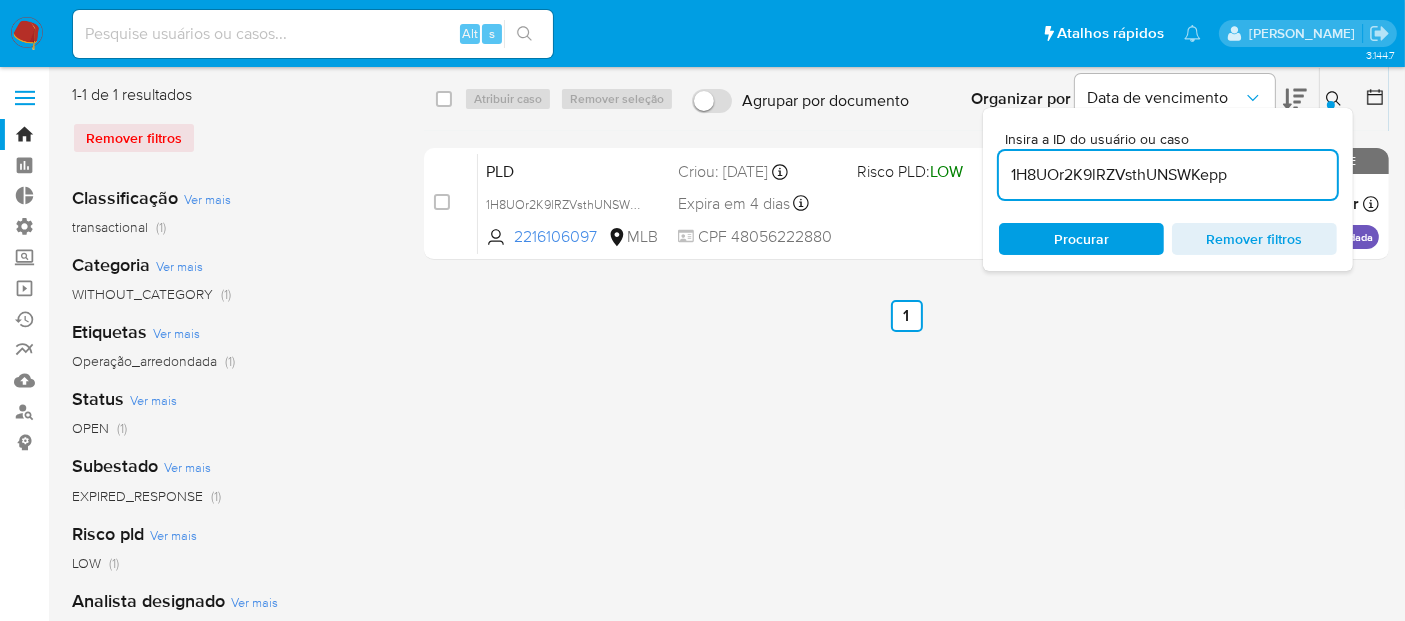 click on "select-all-cases-checkbox Atribuir caso Remover seleção Agrupar por documento Organizar por Data de vencimento   Os resultados não podem ser classificados enquanto agrupados. Insira a ID do usuário ou caso 1H8UOr2K9lRZVsthUNSWKepp Procurar Remover filtros case-item-checkbox   Incapaz de atribuir o caso PLD 1H8UOr2K9lRZVsthUNSWKepp 2216106097 MLB Risco PLD:  LOW Criou: 12/06/2025   Criou: 12/06/2025 00:15:08 Expira em 4 dias   Expira em 27/07/2025 00:15:09 CPF   48056222880 Atribuiu o   dtoledovieir   Asignado el: 18/06/2025 14:23:49 Operação_arredondada OPEN - EXPIRED_RESPONSE  Anterior 1 Seguinte" at bounding box center [906, 515] 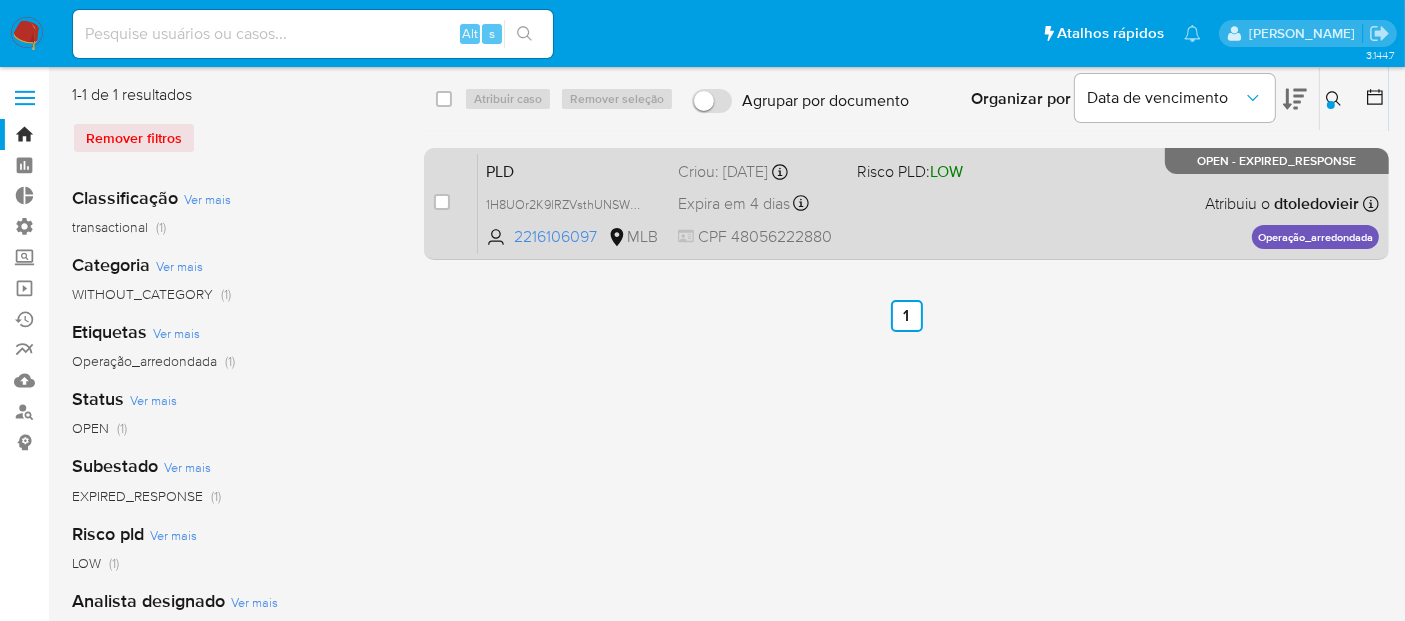 click on "PLD 1H8UOr2K9lRZVsthUNSWKepp 2216106097 MLB Risco PLD:  LOW Criou: 12/06/2025   Criou: 12/06/2025 00:15:08 Expira em 4 dias   Expira em 27/07/2025 00:15:09 CPF   48056222880 Atribuiu o   dtoledovieir   Asignado el: 18/06/2025 14:23:49 Operação_arredondada OPEN - EXPIRED_RESPONSE" at bounding box center [928, 203] 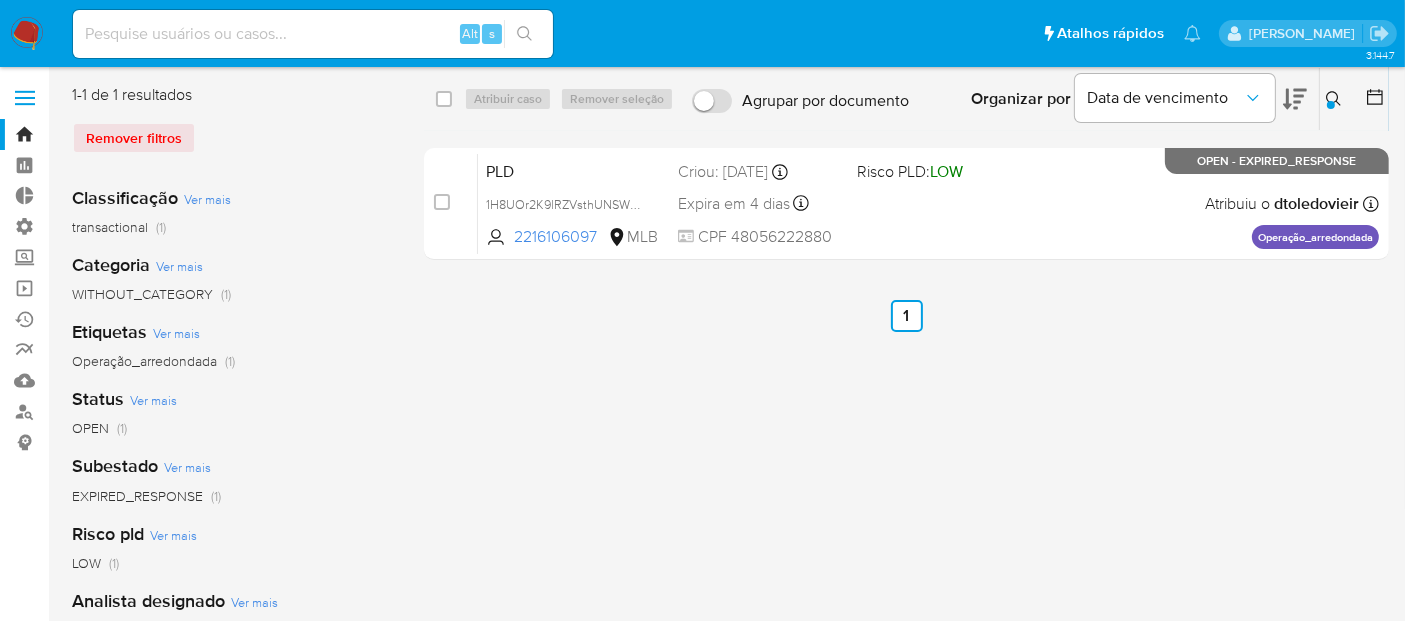 click 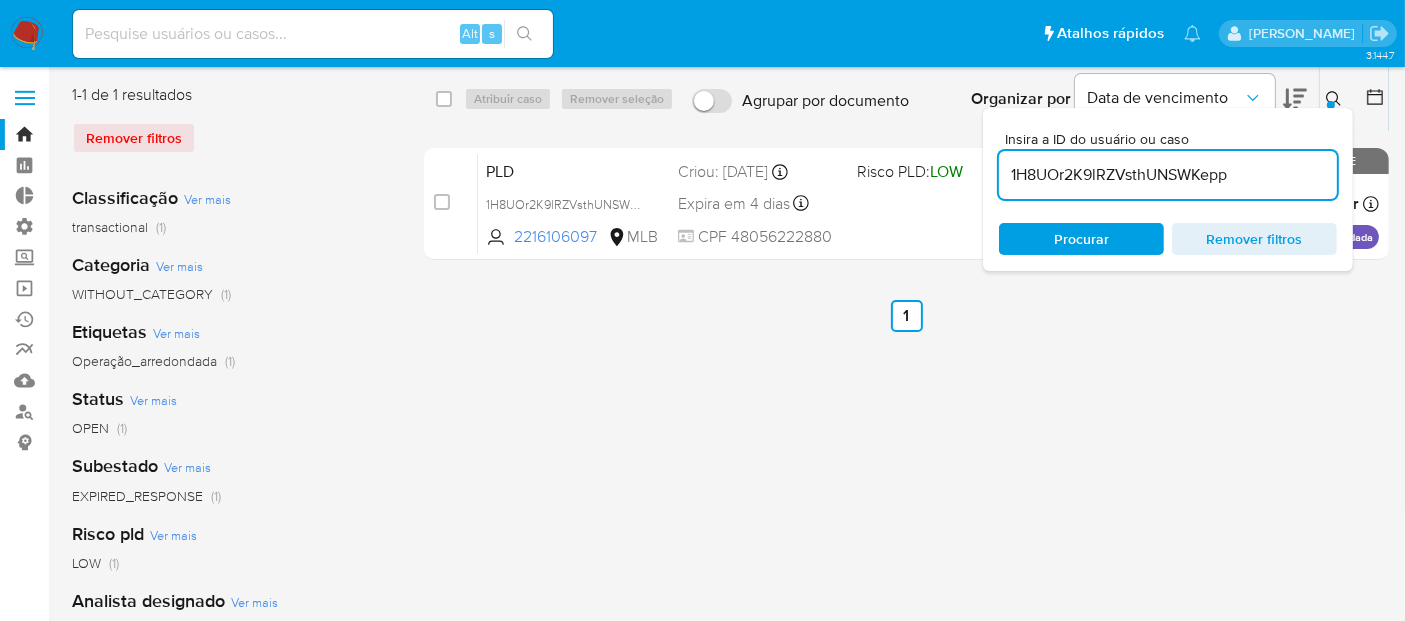 click on "1H8UOr2K9lRZVsthUNSWKepp" at bounding box center [1168, 175] 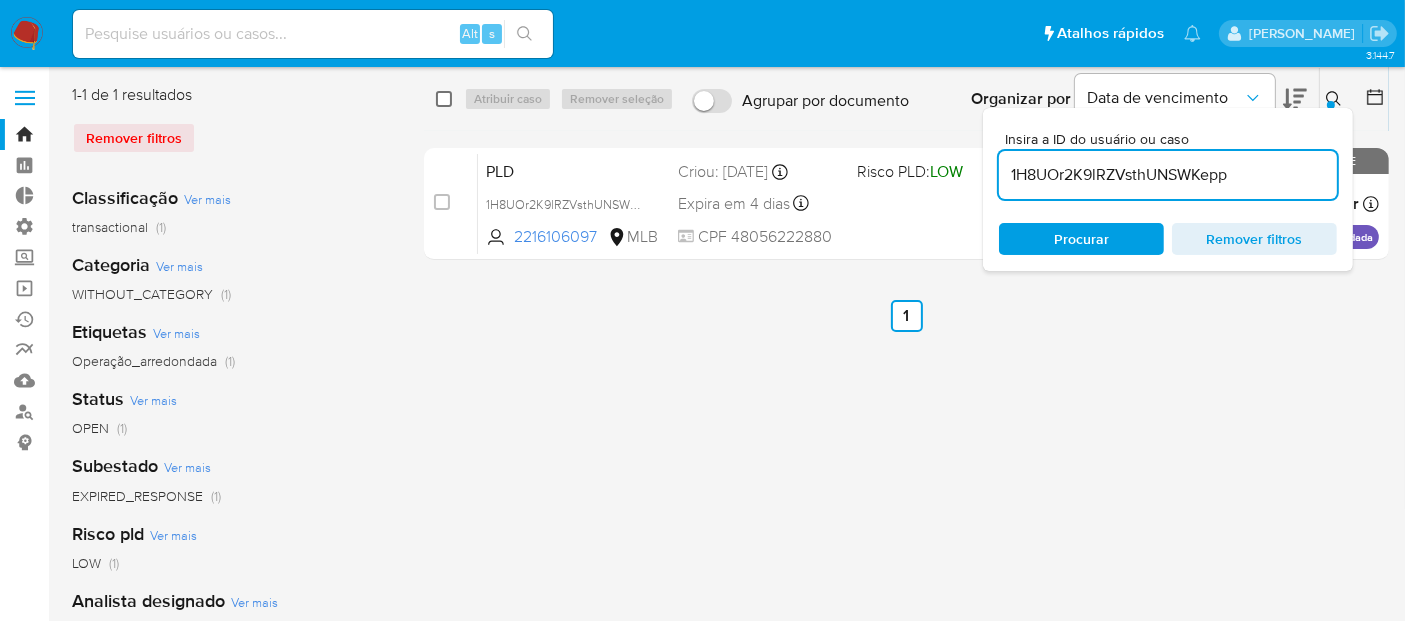 click at bounding box center [444, 99] 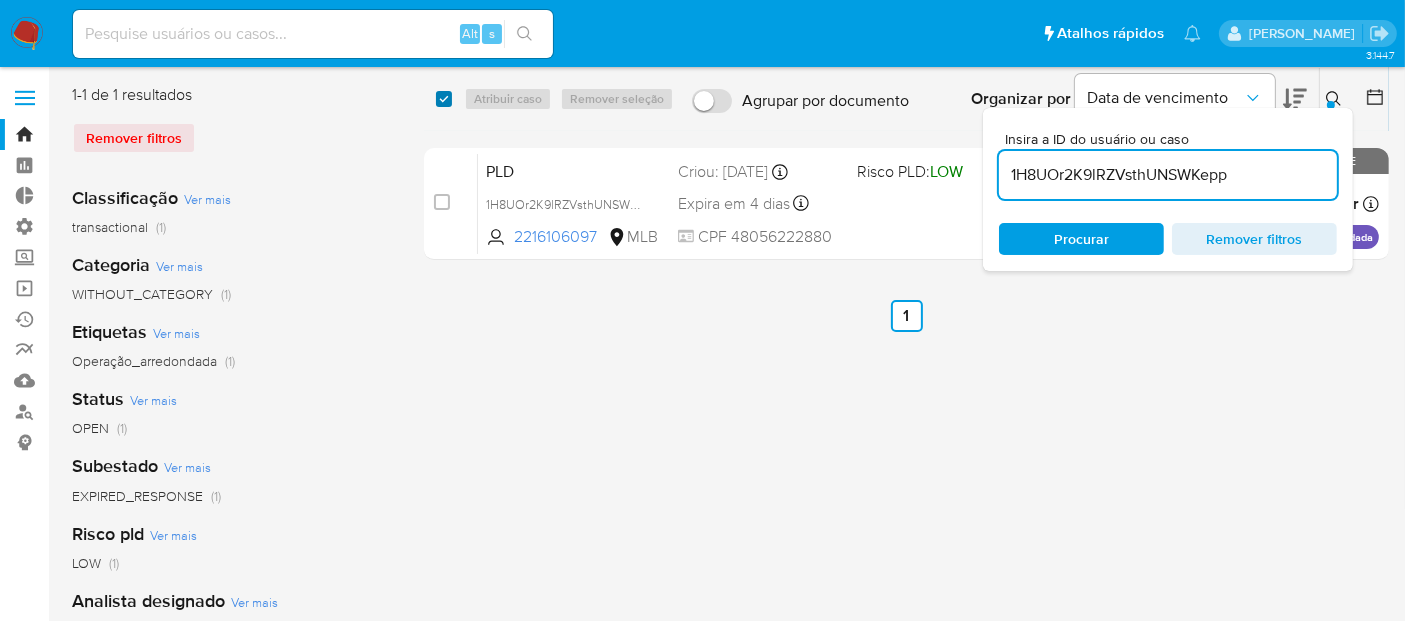 checkbox on "true" 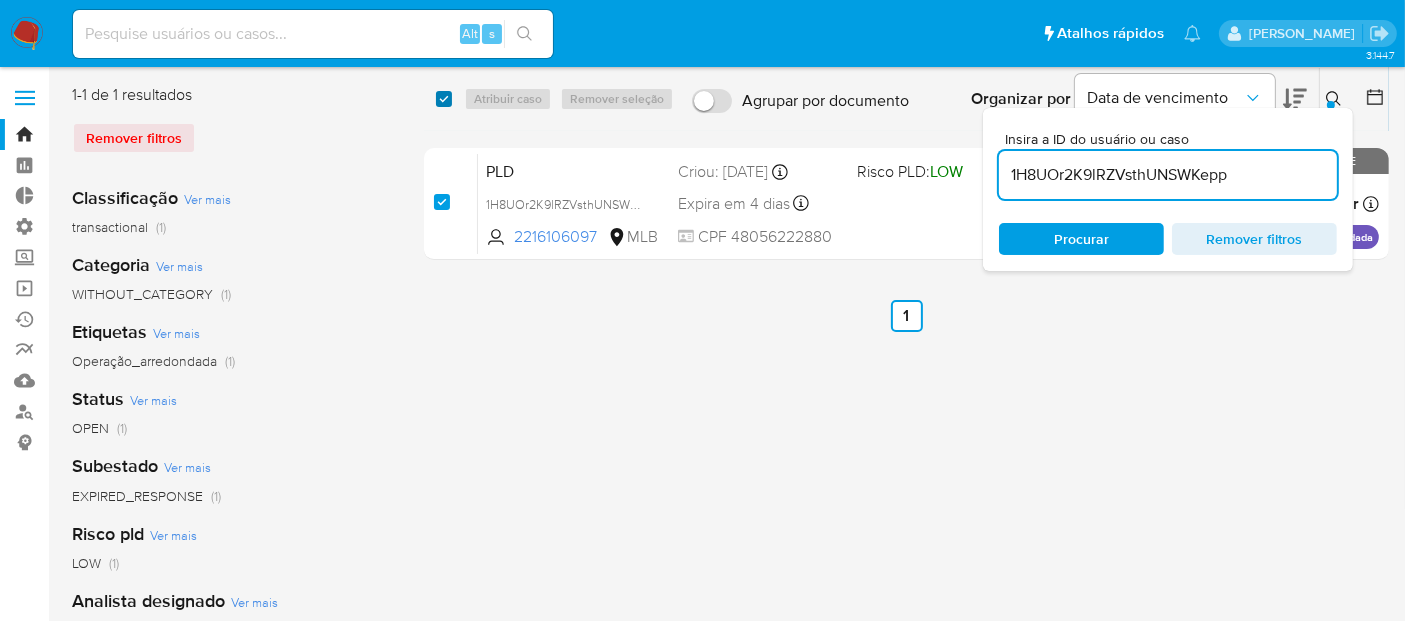 checkbox on "true" 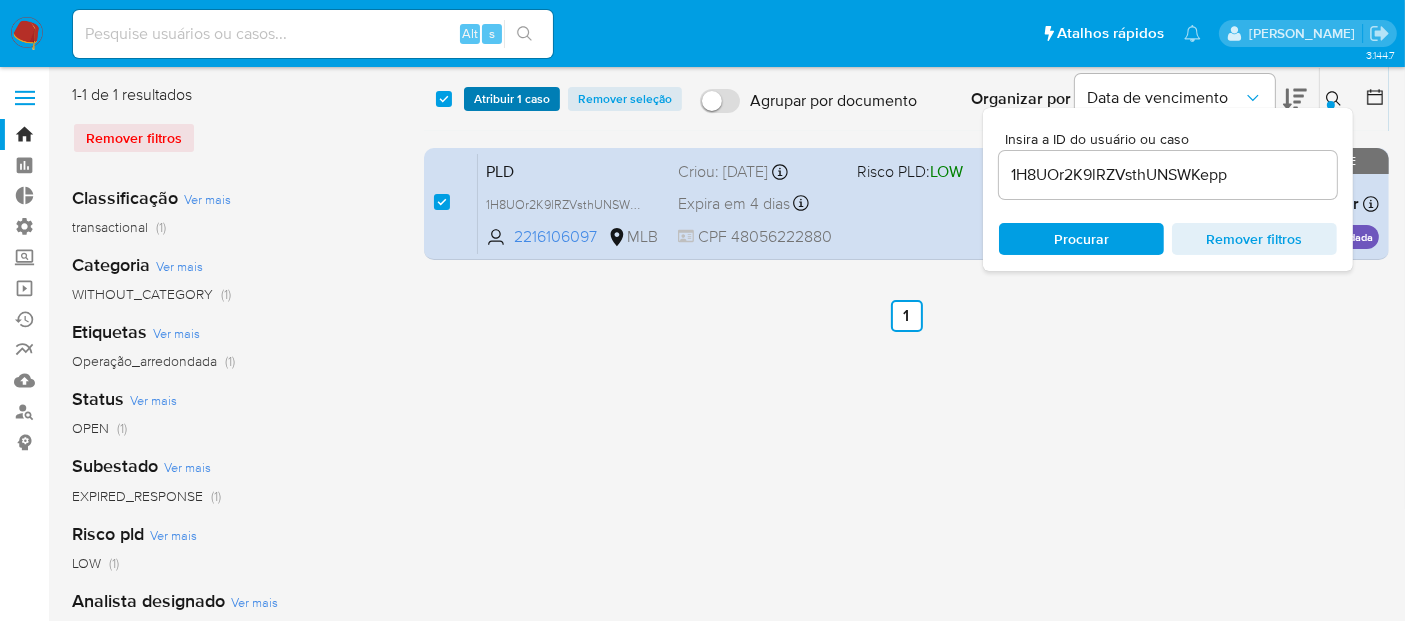 click on "Atribuir 1 caso" at bounding box center (512, 99) 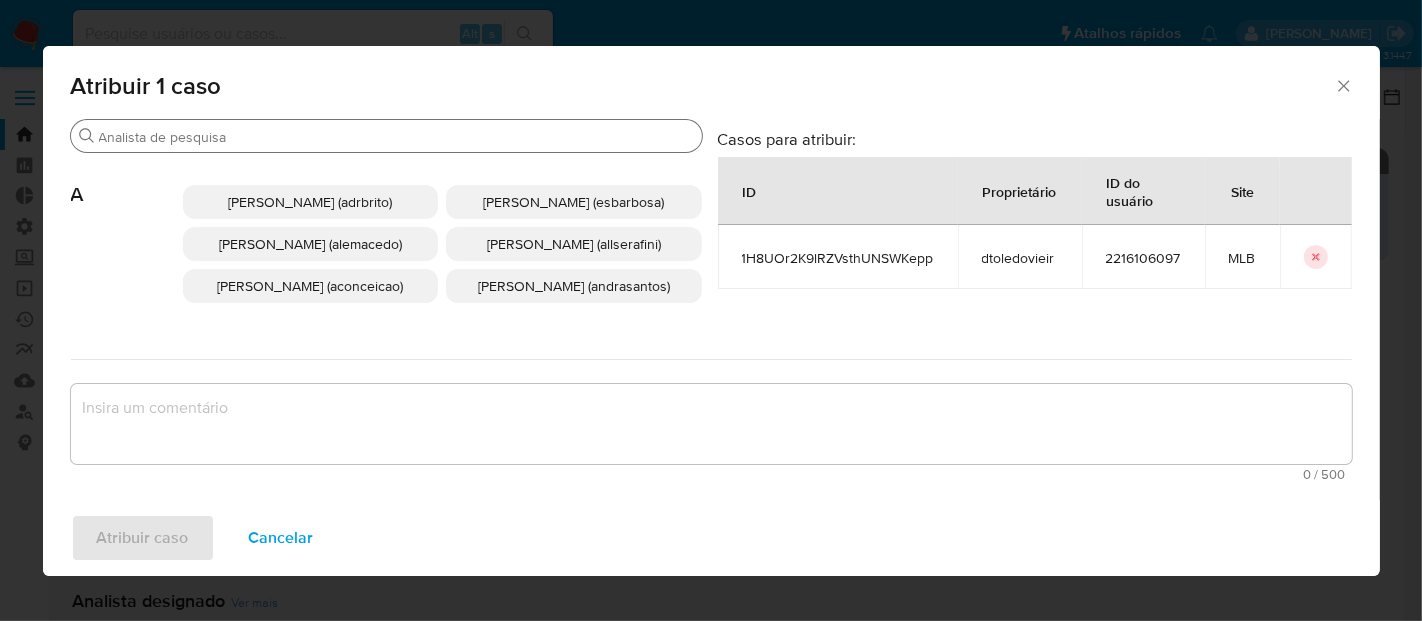 click on "Procurar" at bounding box center [396, 137] 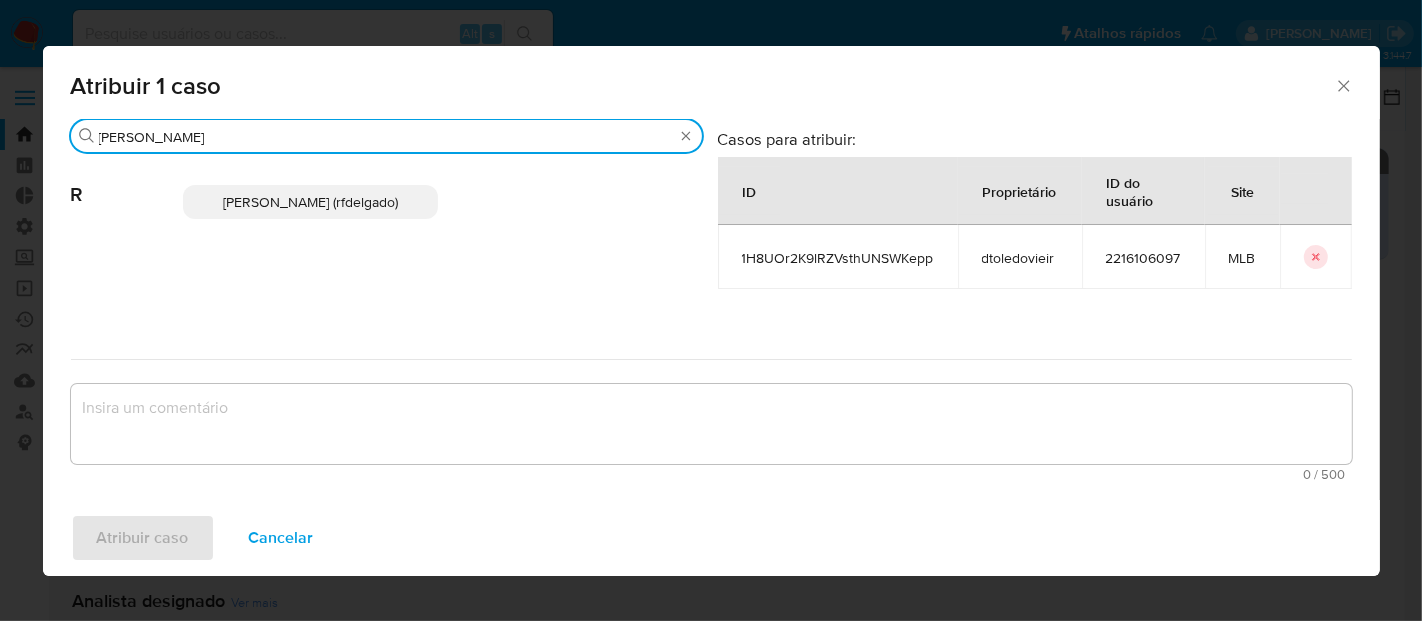 type on "renata" 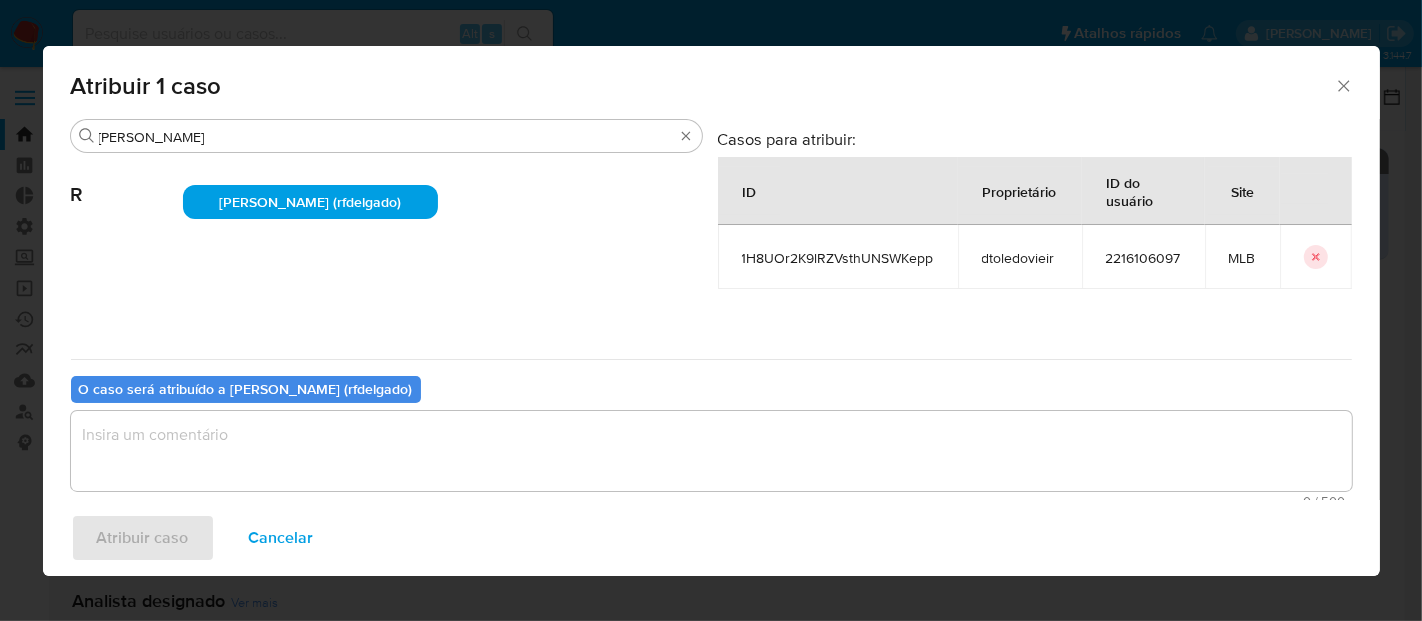 click at bounding box center (711, 451) 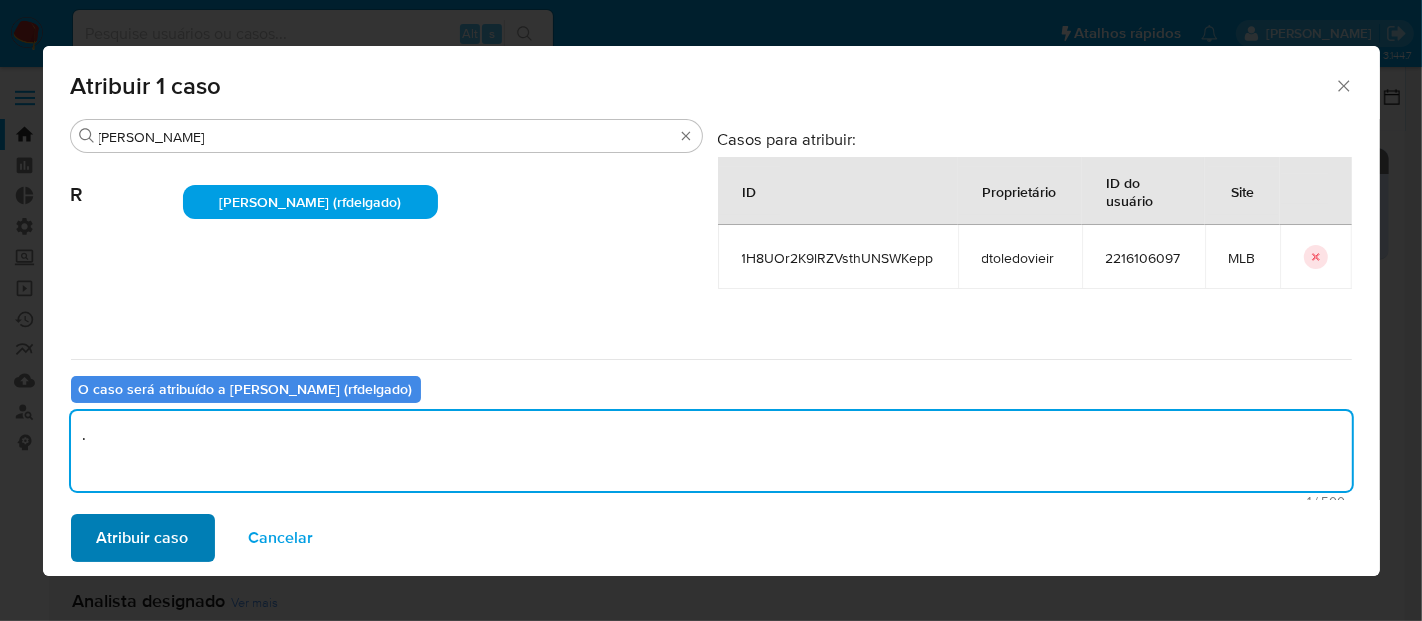 type on "." 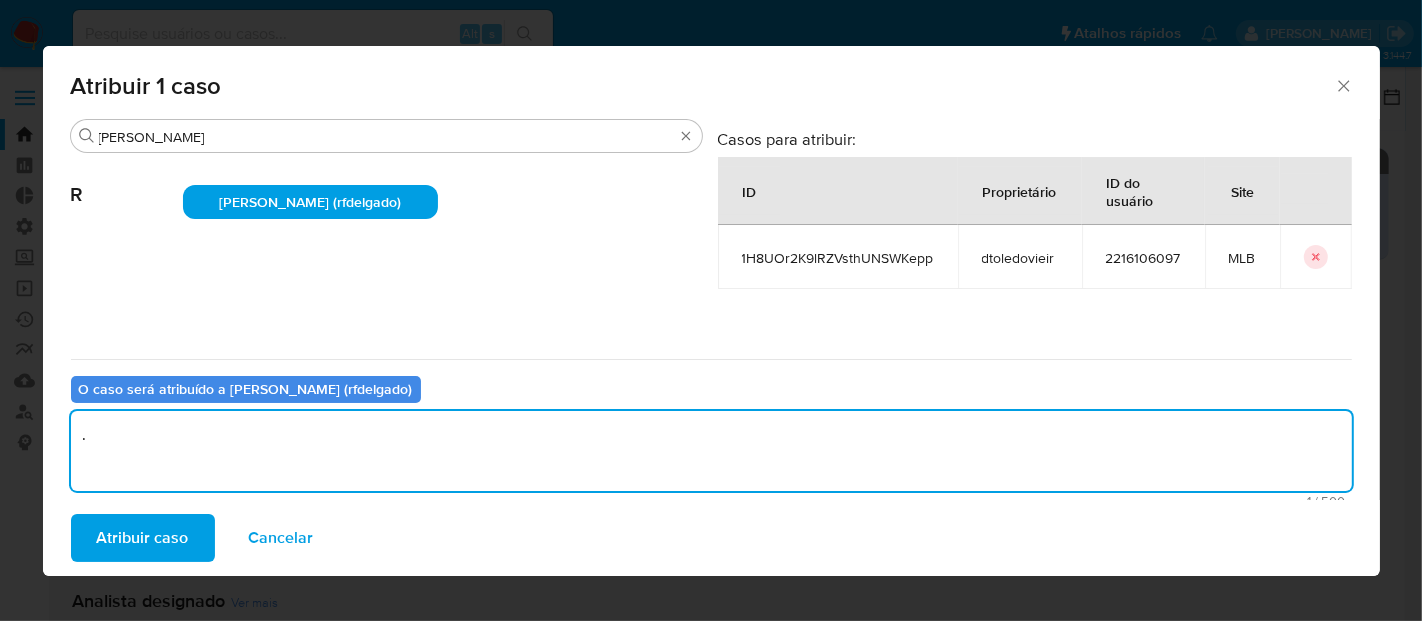 click on "Atribuir caso" at bounding box center [143, 538] 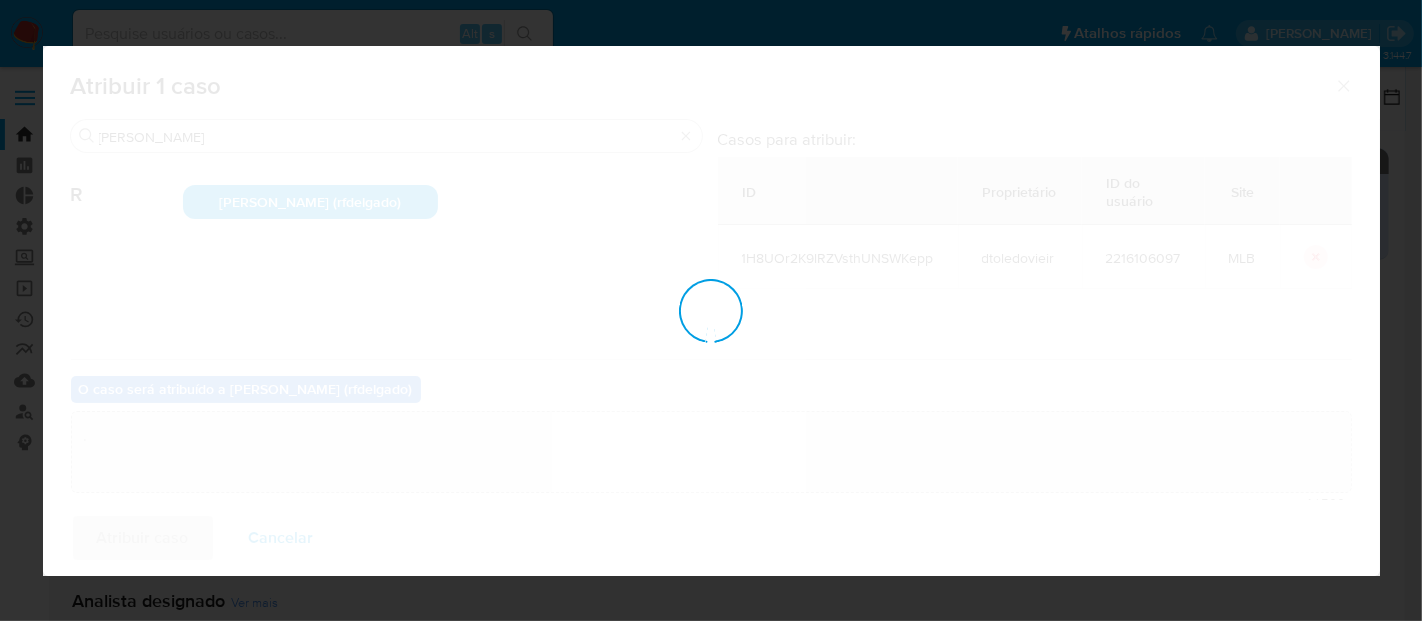 type 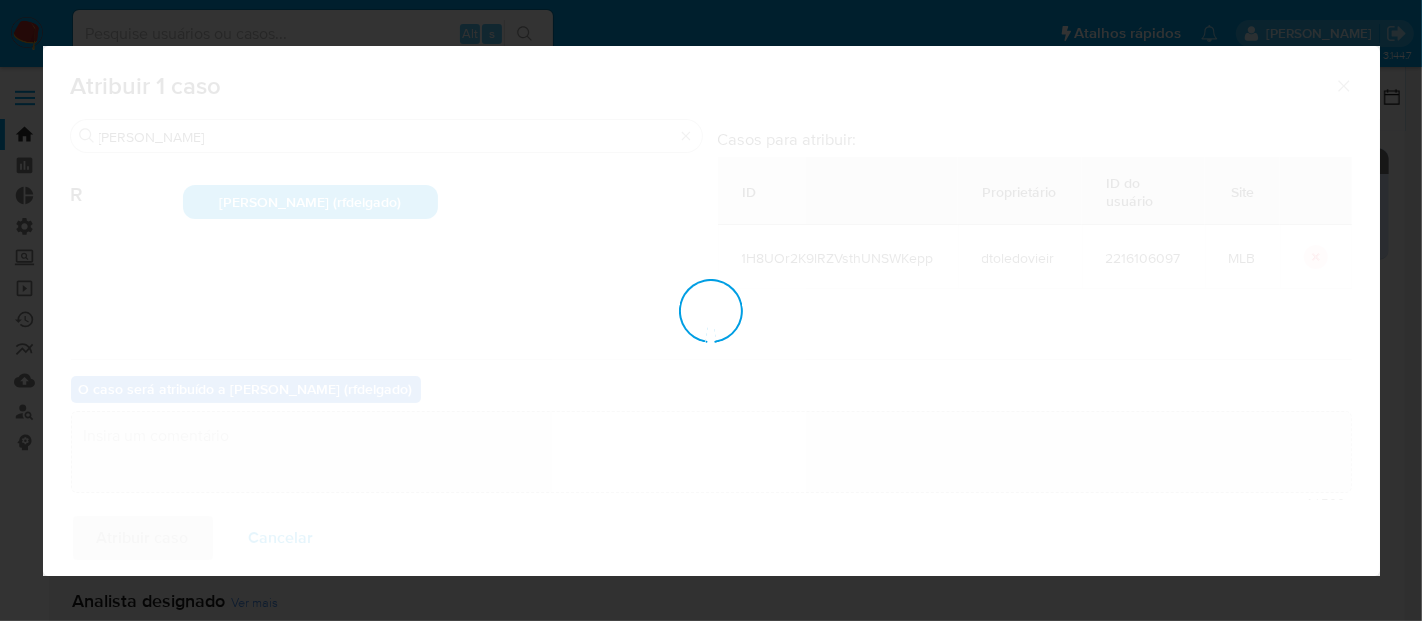 checkbox on "false" 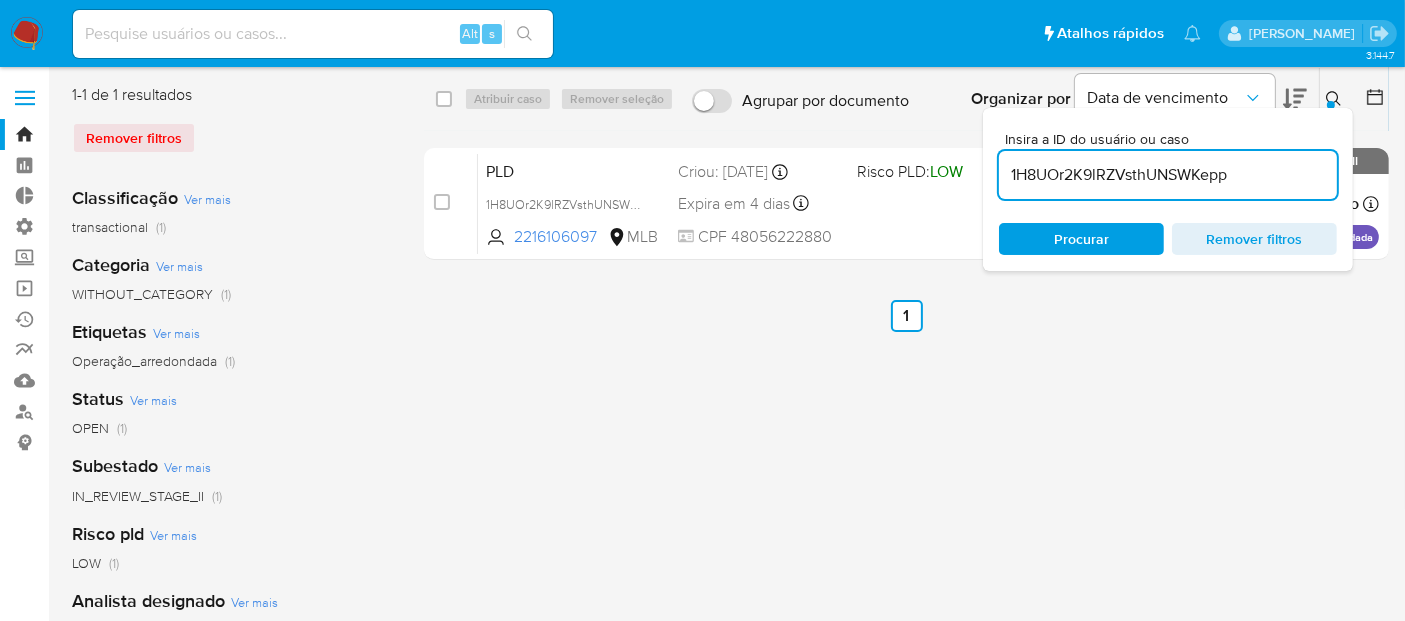 click on "1H8UOr2K9lRZVsthUNSWKepp" at bounding box center (1168, 175) 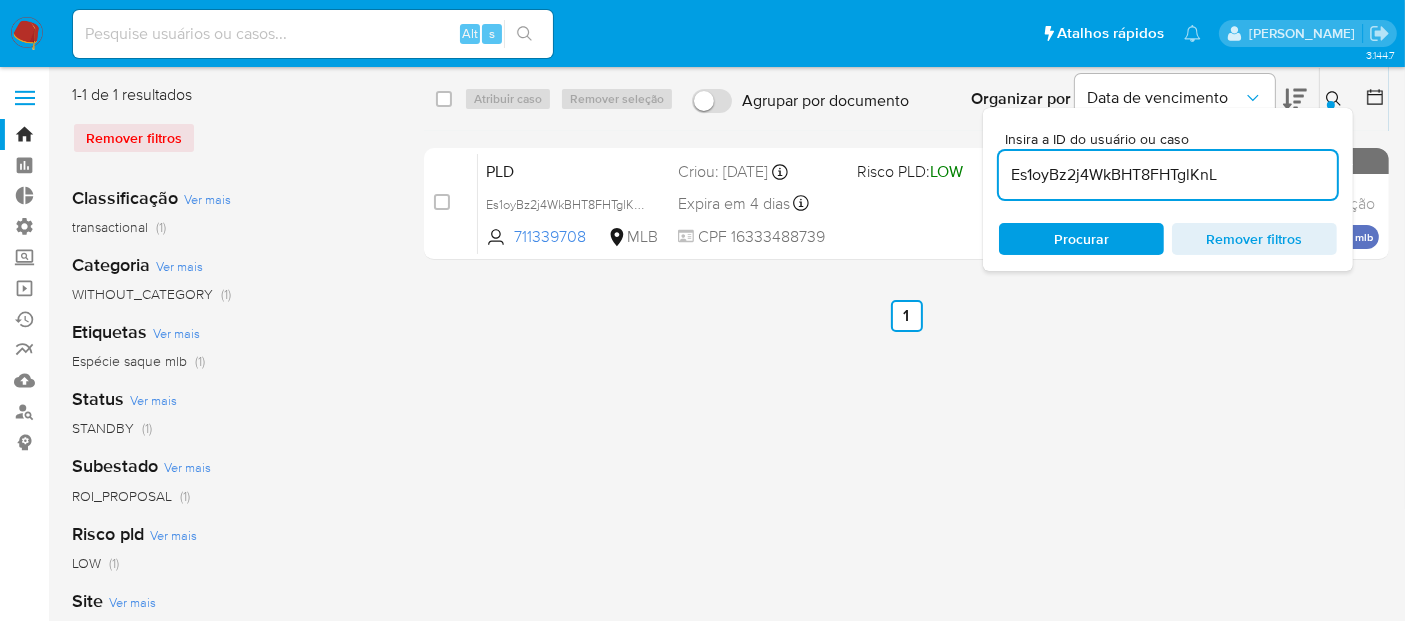 click at bounding box center (1336, 99) 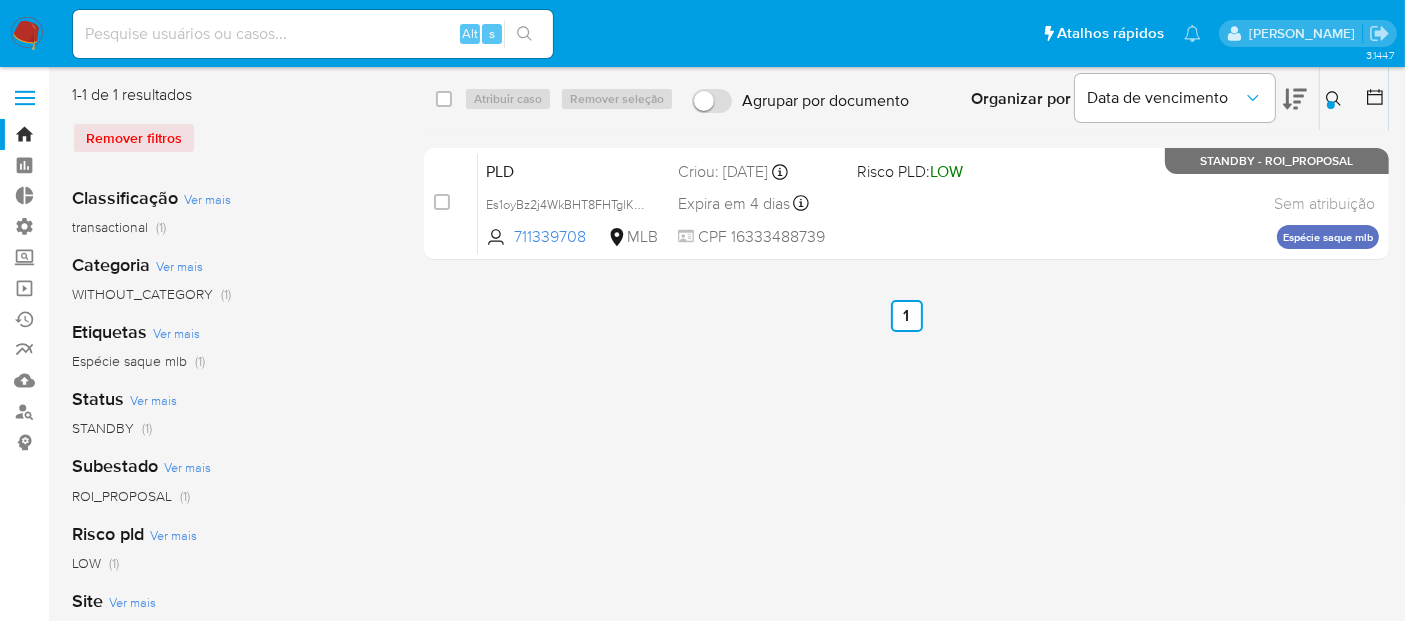 click 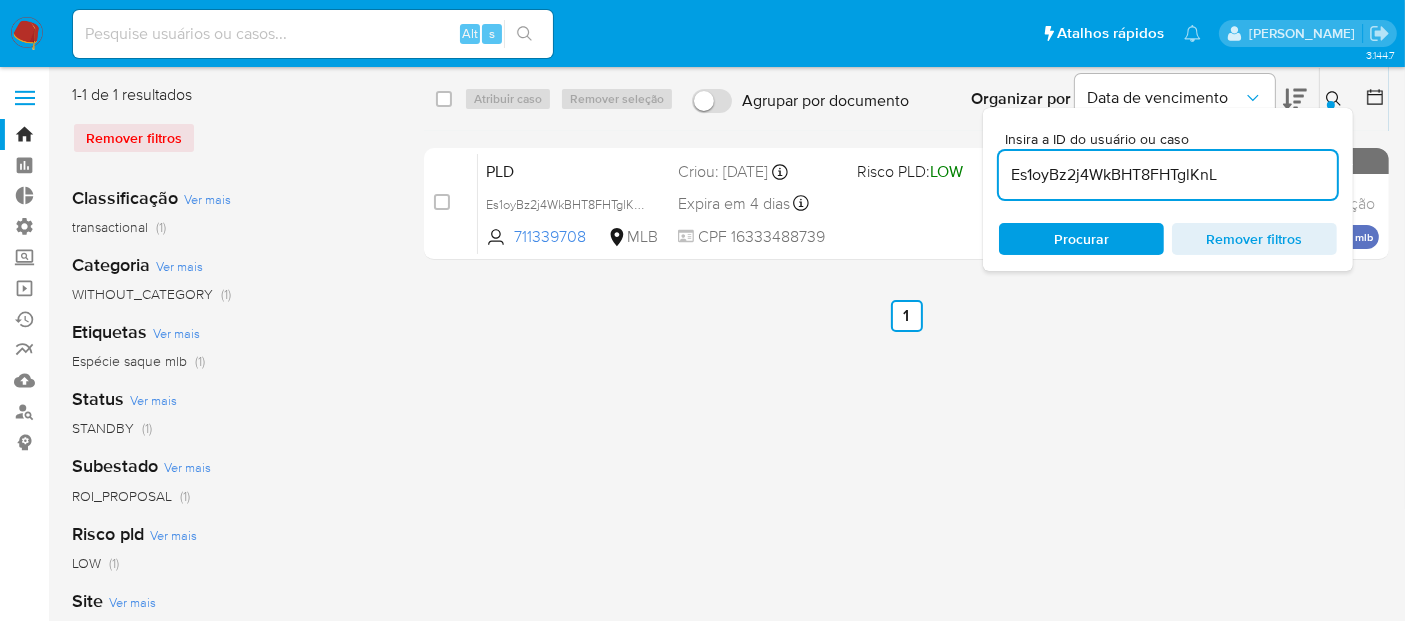 click on "Es1oyBz2j4WkBHT8FHTglKnL" at bounding box center [1168, 175] 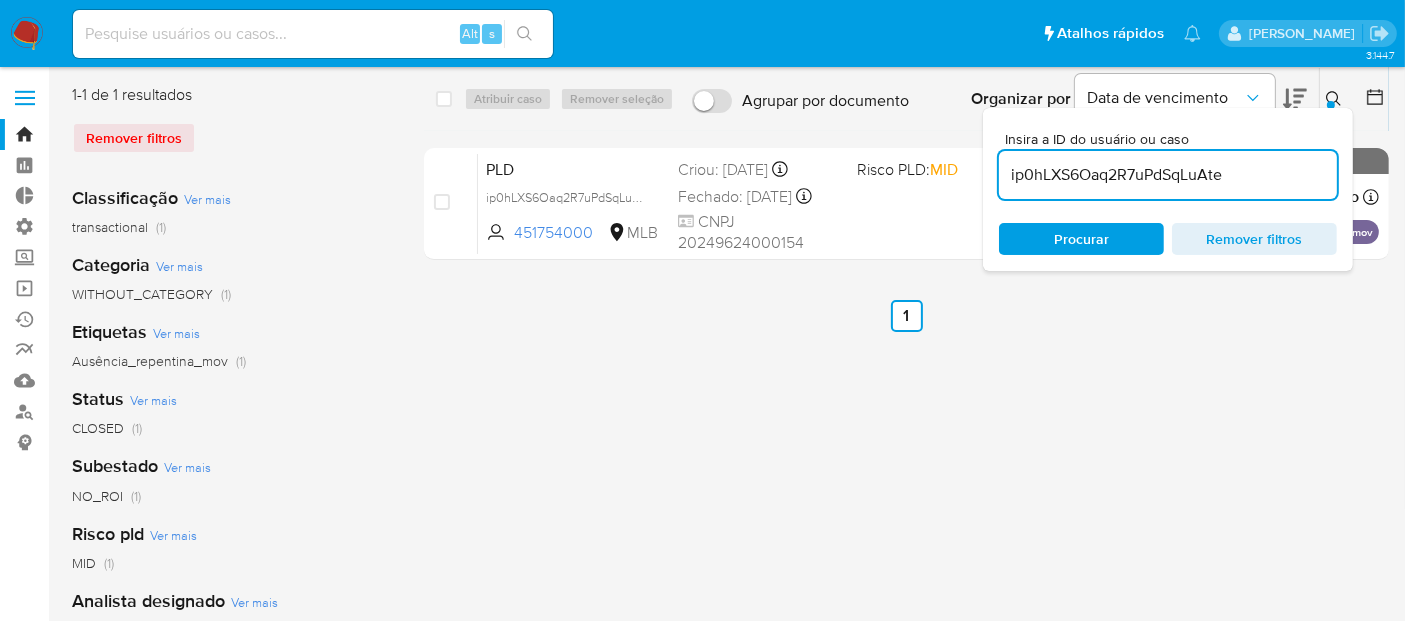 click 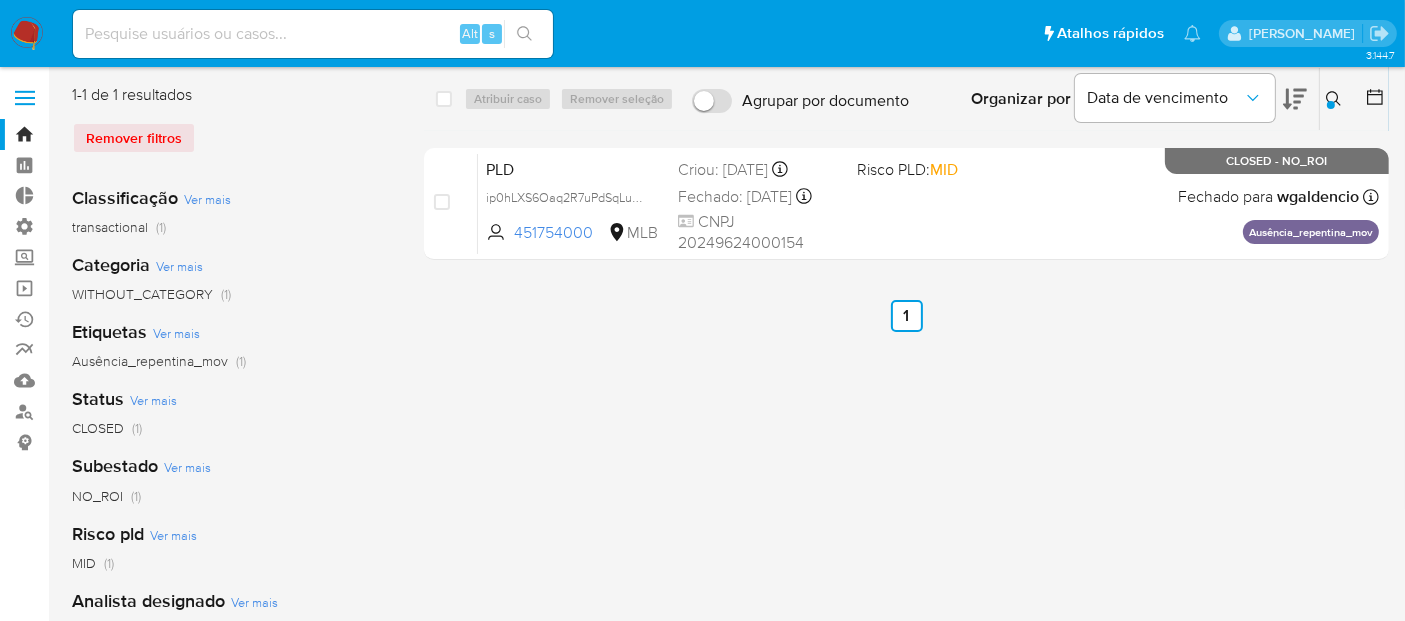 click 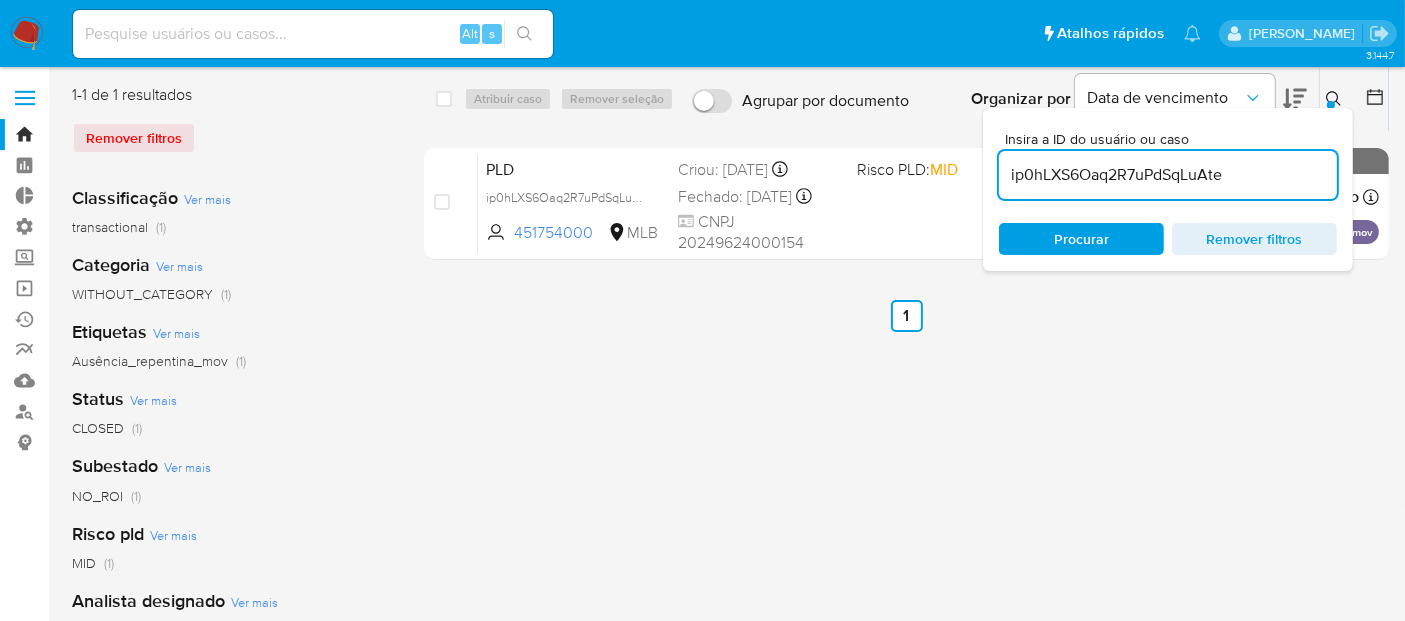 click on "ip0hLXS6Oaq2R7uPdSqLuAte" at bounding box center (1168, 175) 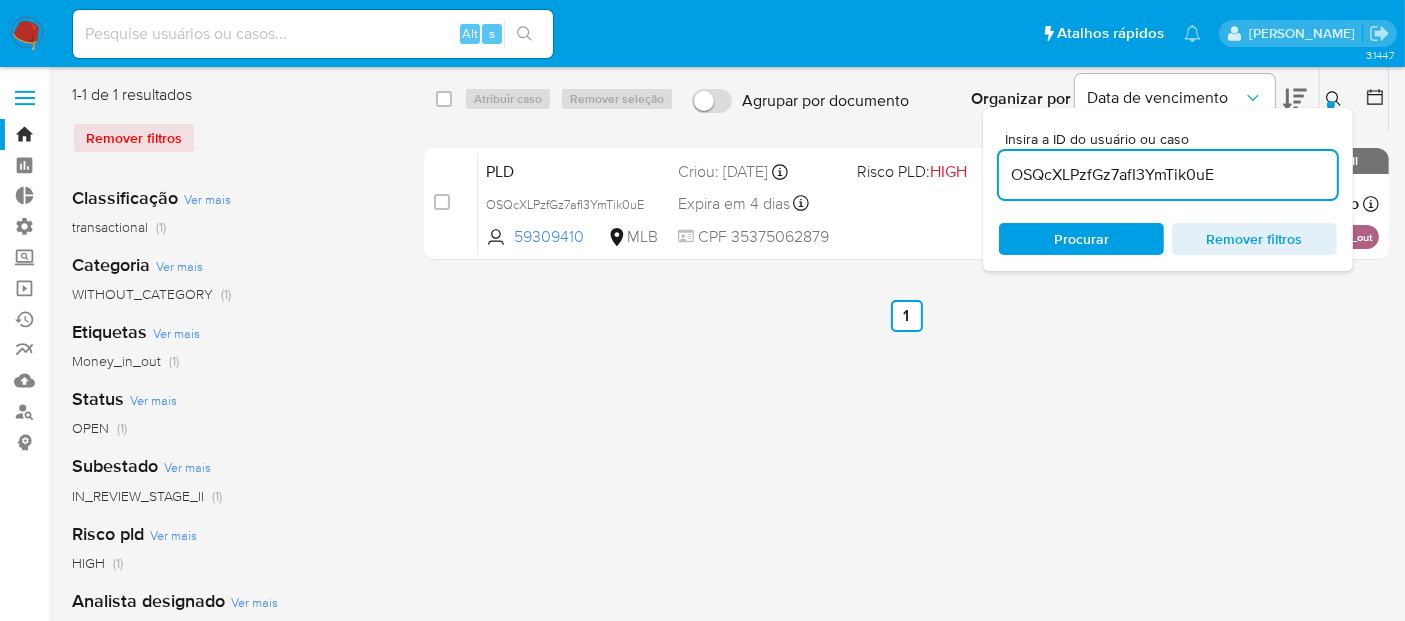 click on "Insira a ID do usuário ou caso OSQcXLPzfGz7afI3YmTik0uE Procurar Remover filtros" at bounding box center [1336, 99] 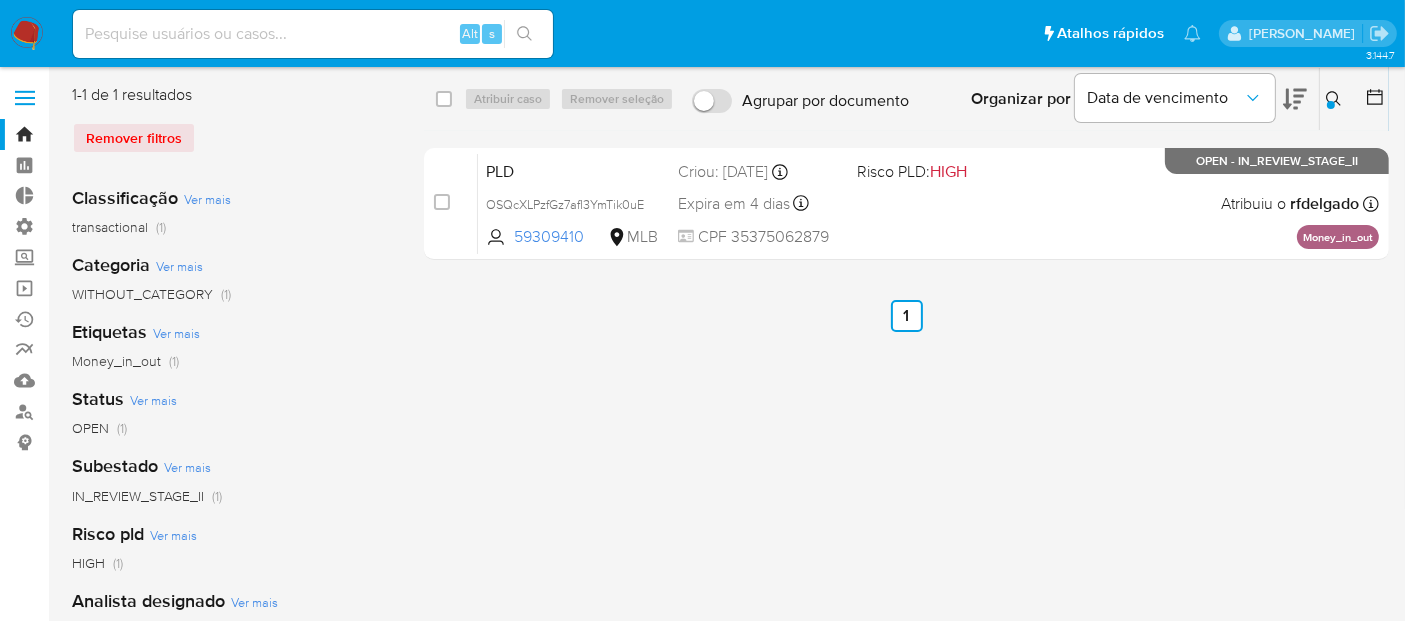 click 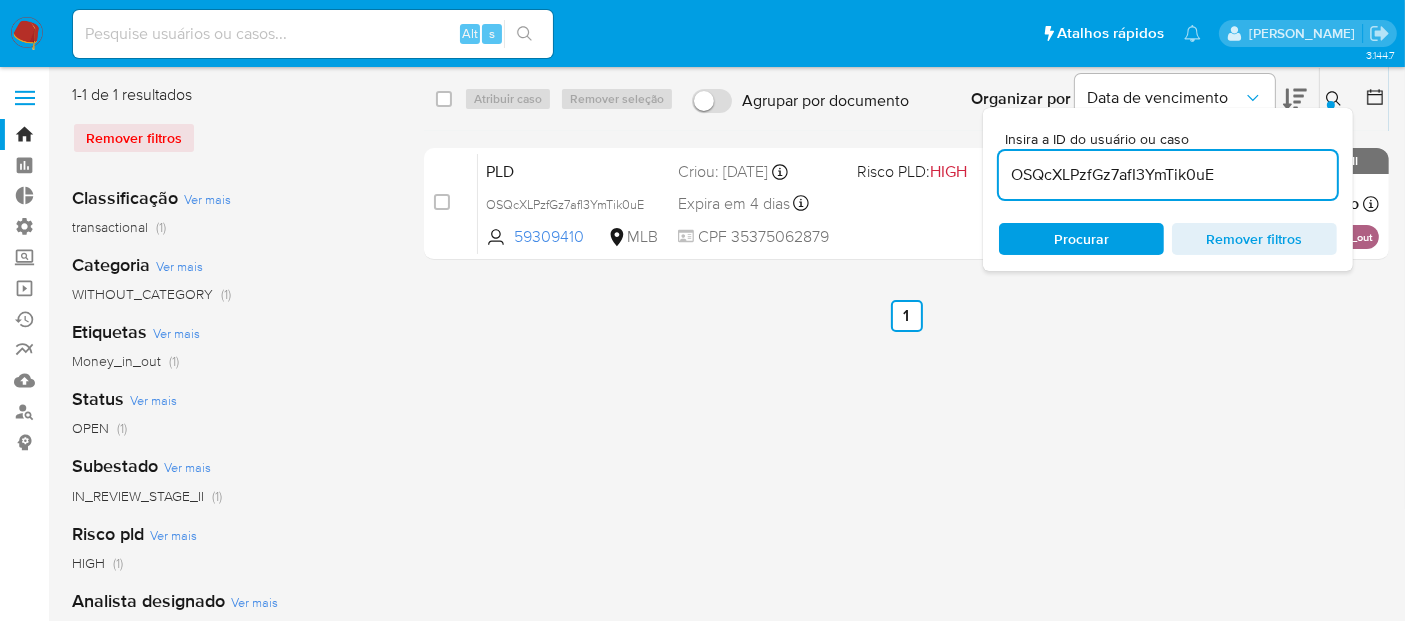 click on "OSQcXLPzfGz7afI3YmTik0uE" at bounding box center (1168, 175) 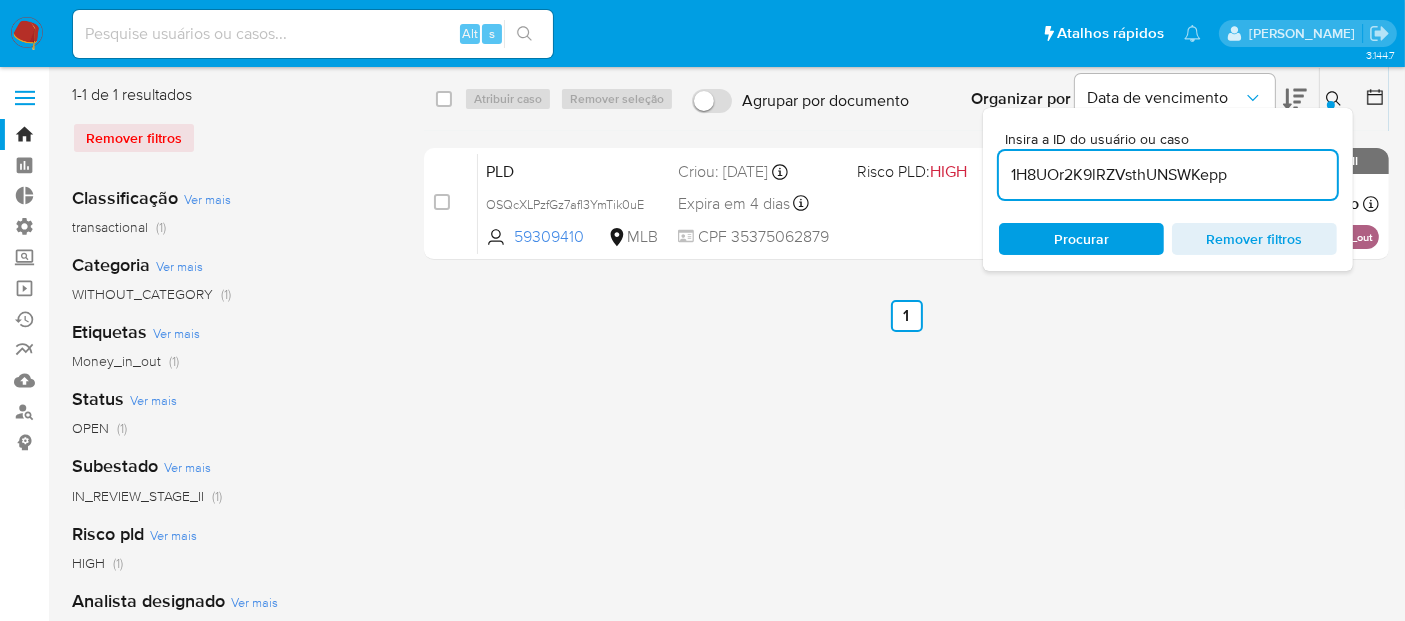 type on "1H8UOr2K9lRZVsthUNSWKepp" 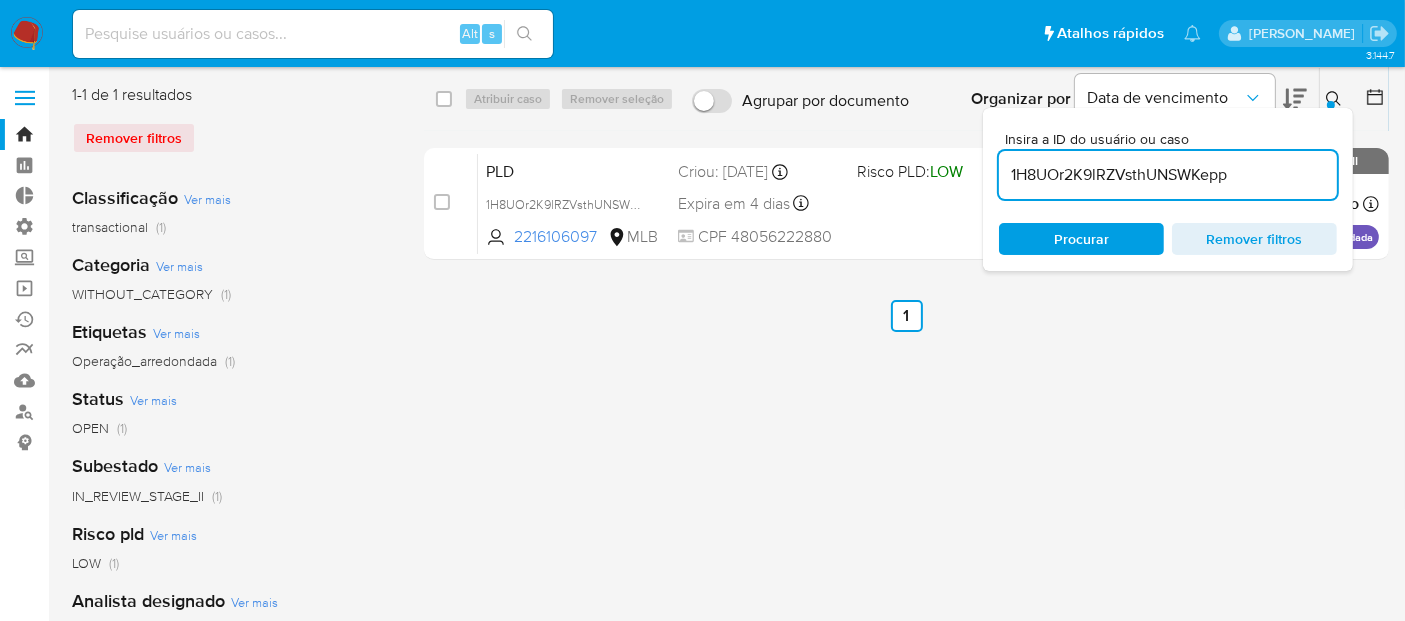 click at bounding box center [1336, 99] 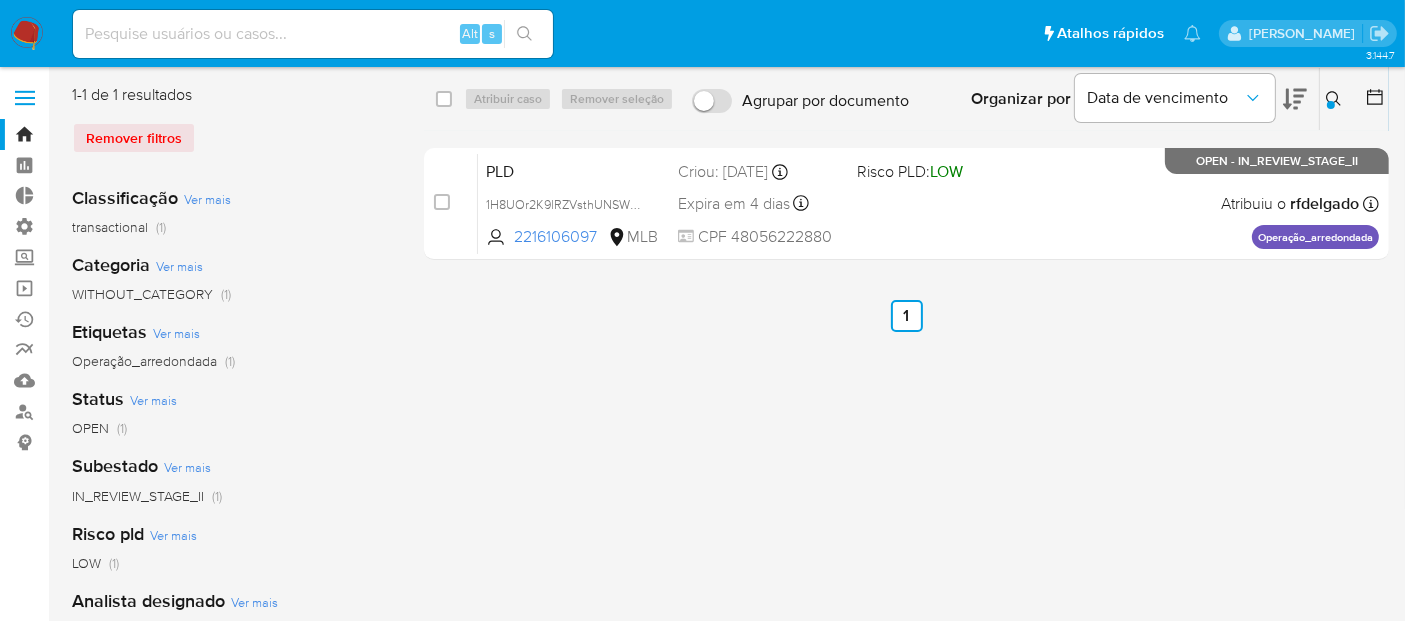 click at bounding box center (313, 34) 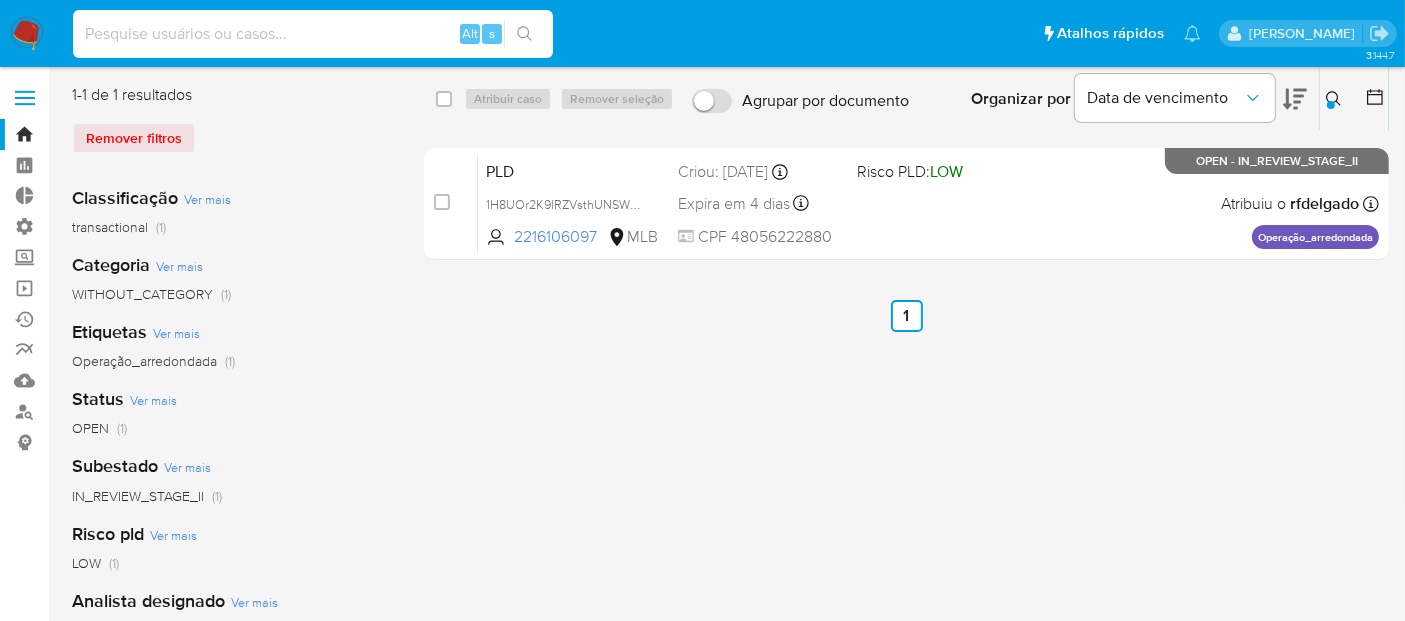 paste on "XUUlAXgl1SiftdGX23OowpGa" 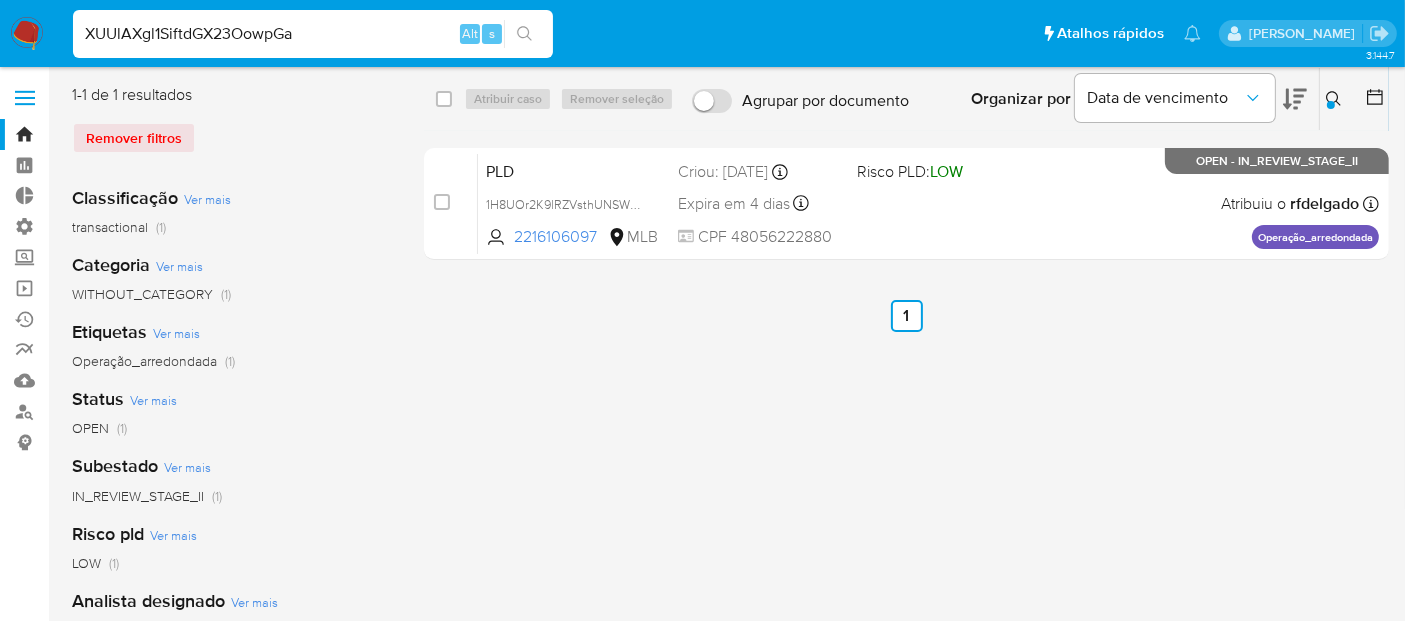 type on "XUUlAXgl1SiftdGX23OowpGa" 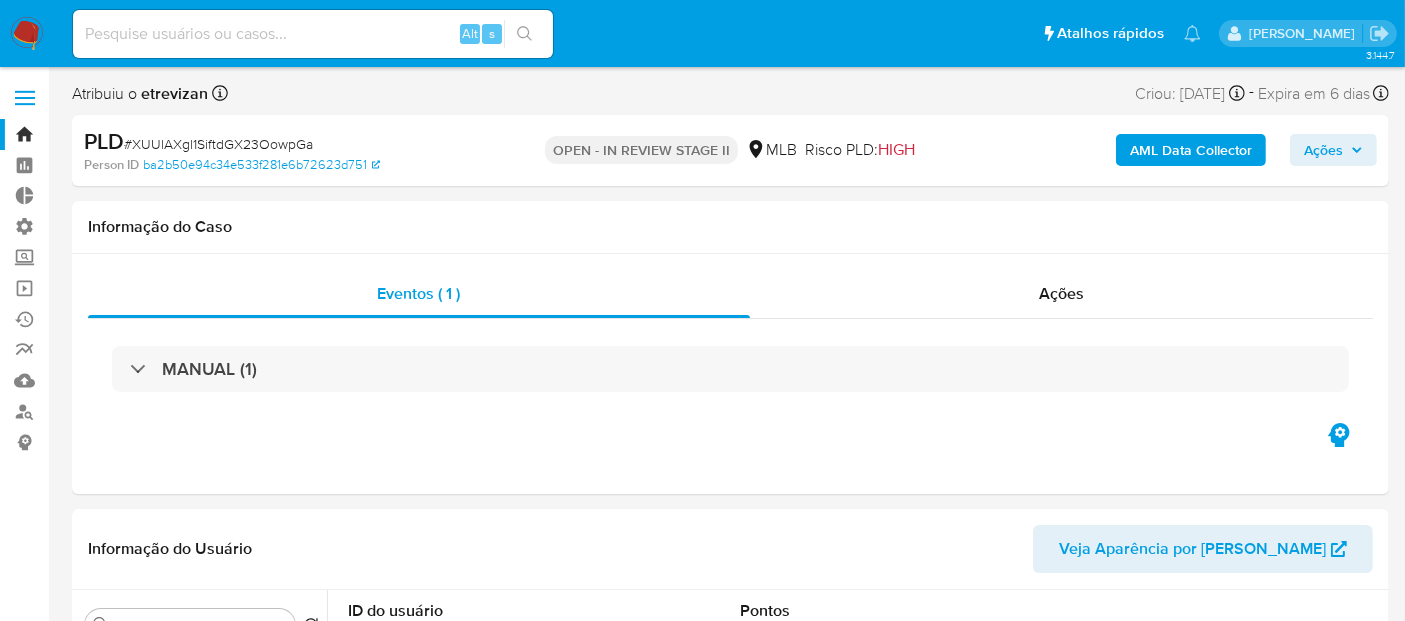select on "10" 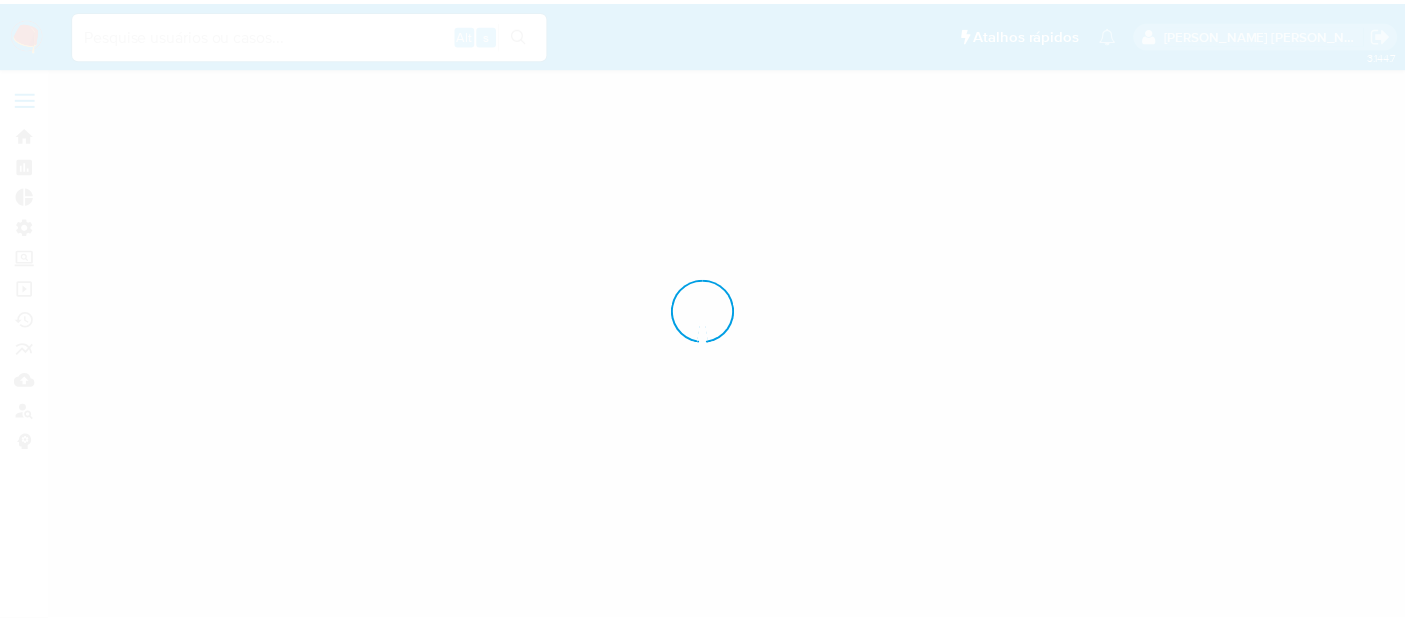 scroll, scrollTop: 0, scrollLeft: 0, axis: both 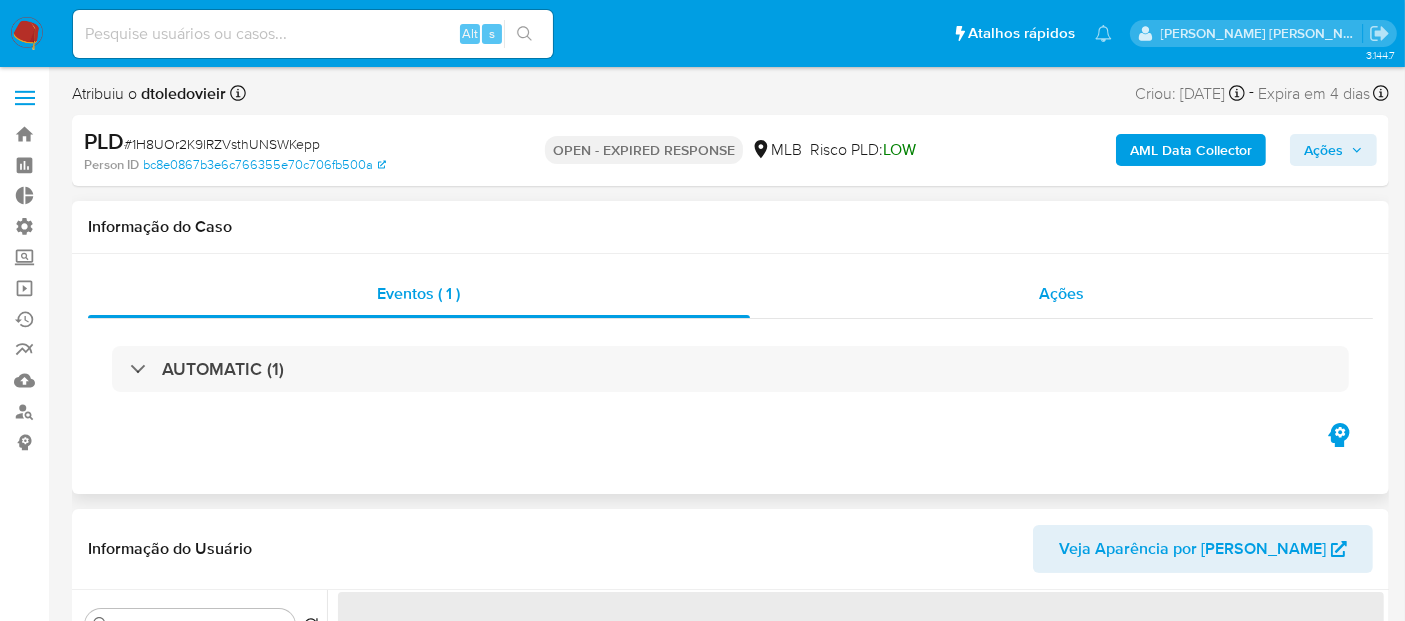 click on "Ações" at bounding box center [1061, 293] 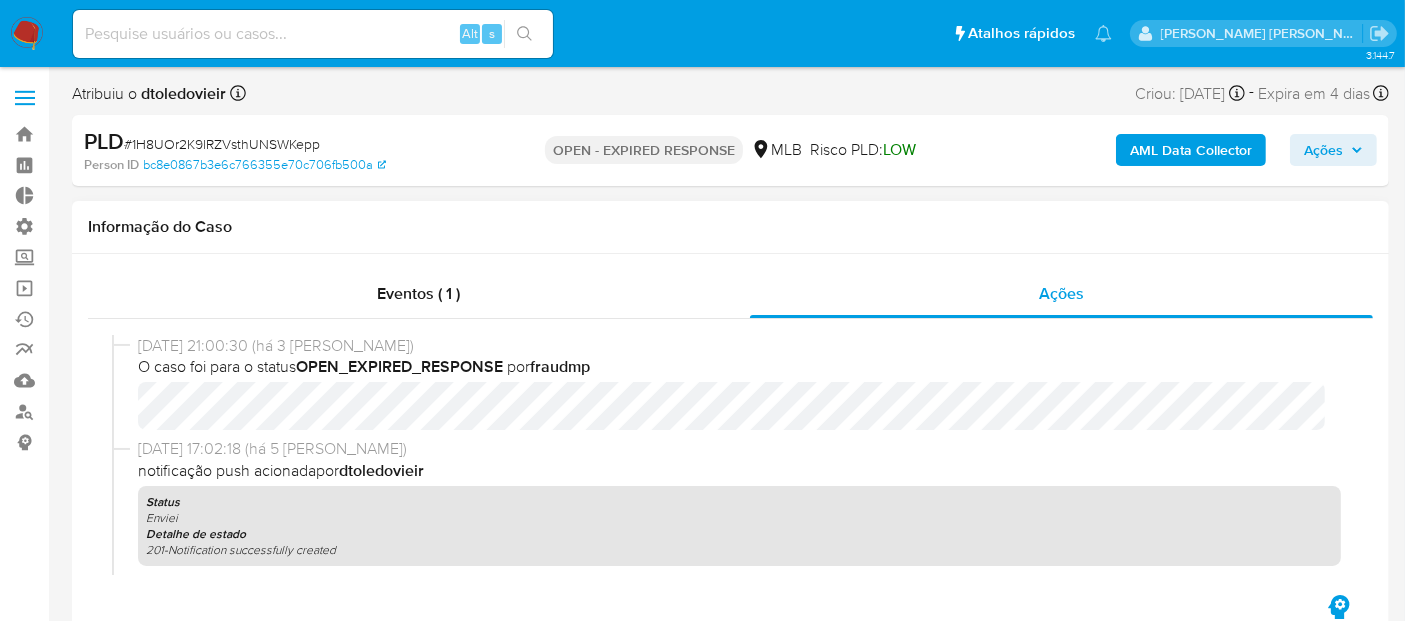 select on "10" 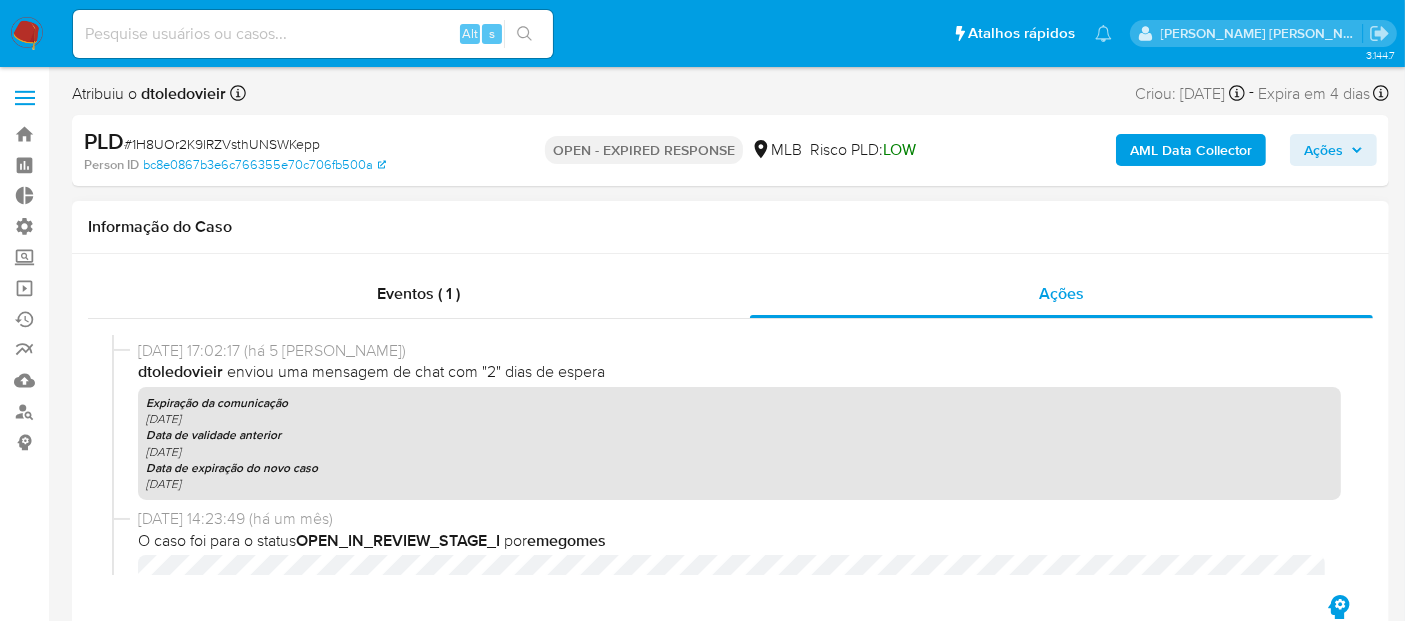 scroll, scrollTop: 531, scrollLeft: 0, axis: vertical 